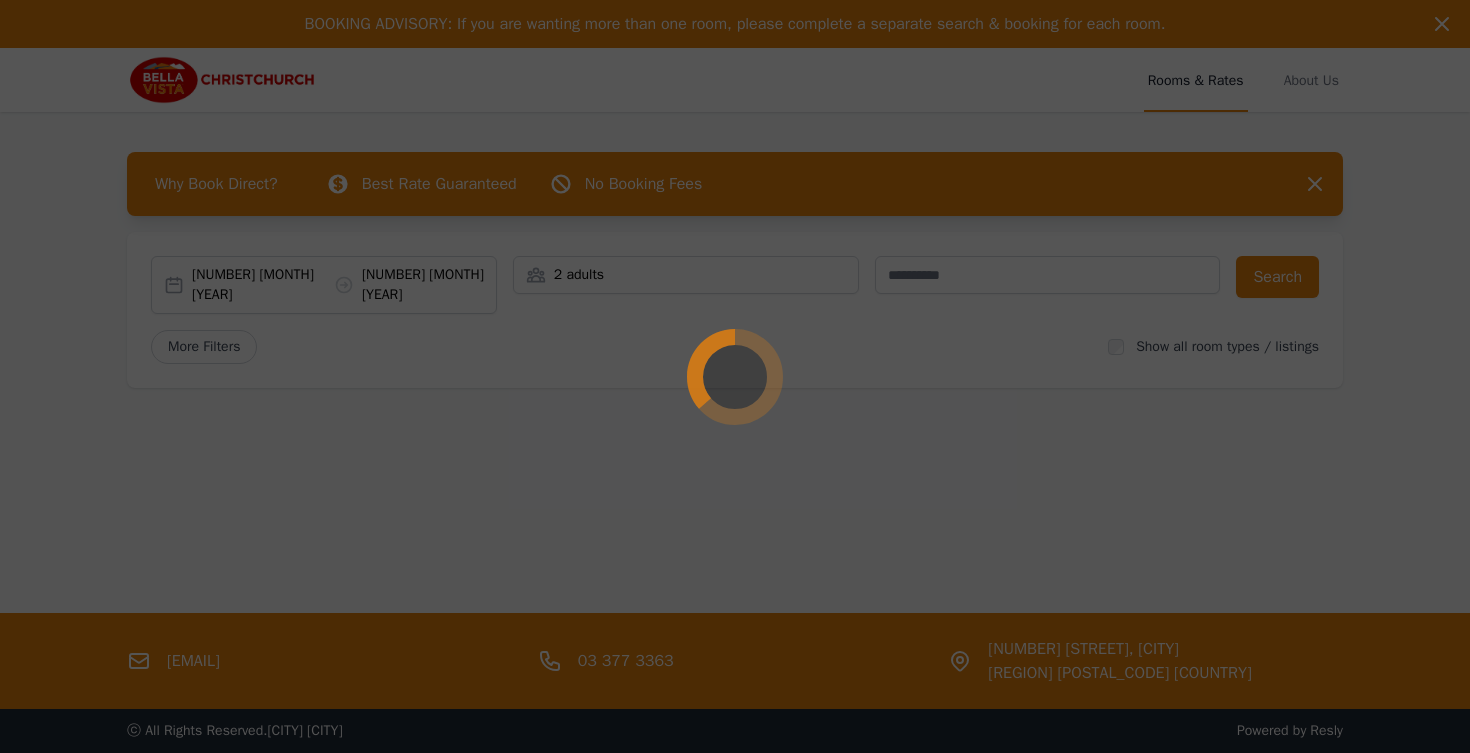scroll, scrollTop: 0, scrollLeft: 0, axis: both 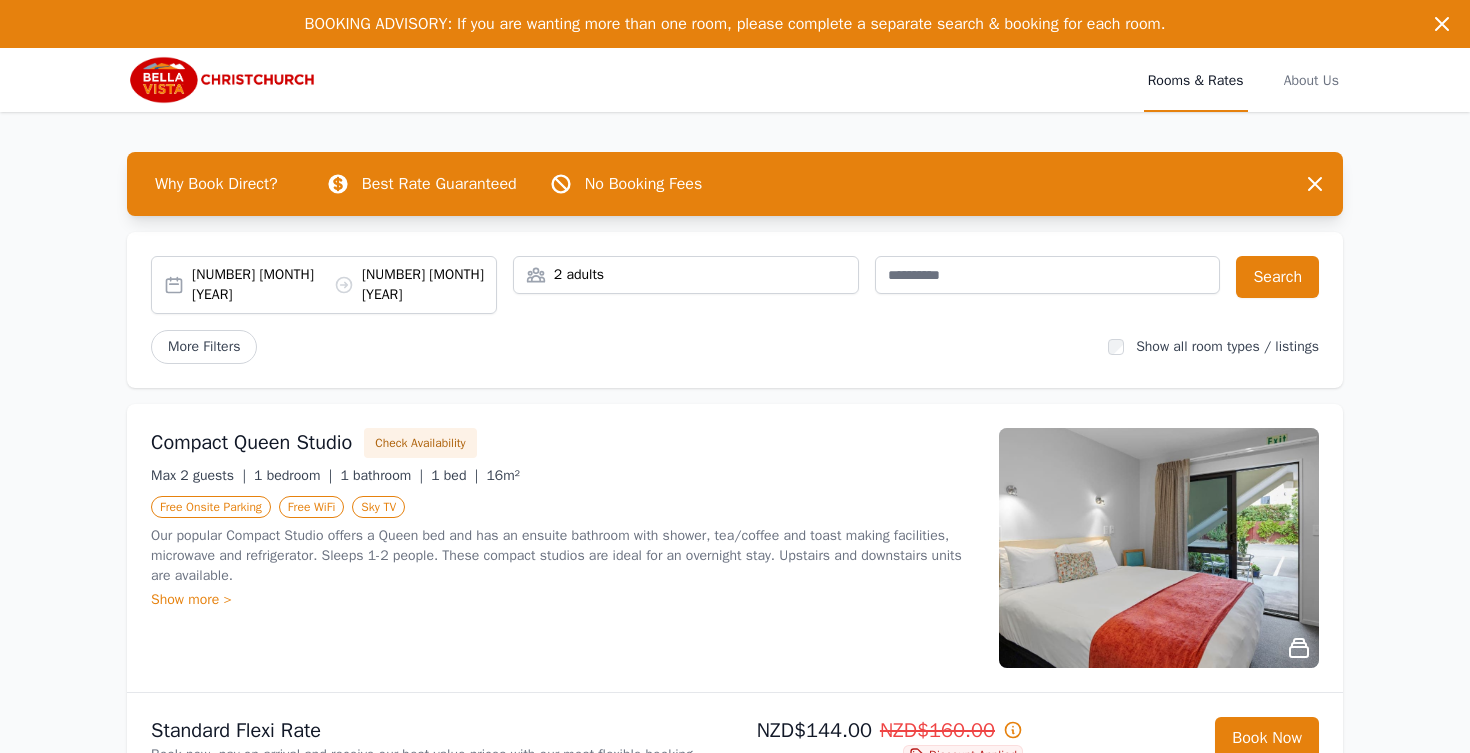 click on "[DAY] [MONTH] [YEAR] [DAY] [MONTH] [YEAR]" at bounding box center (324, 285) 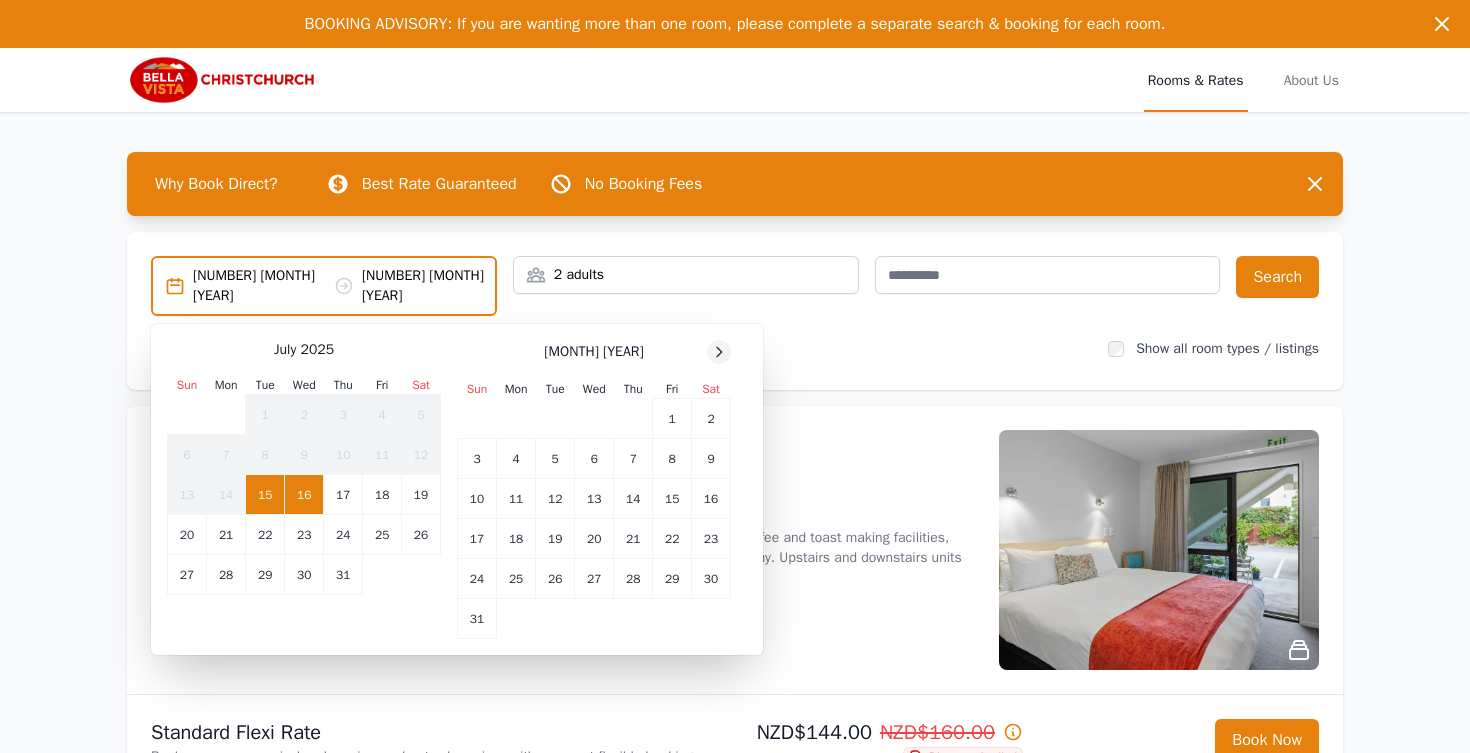 click at bounding box center (719, 352) 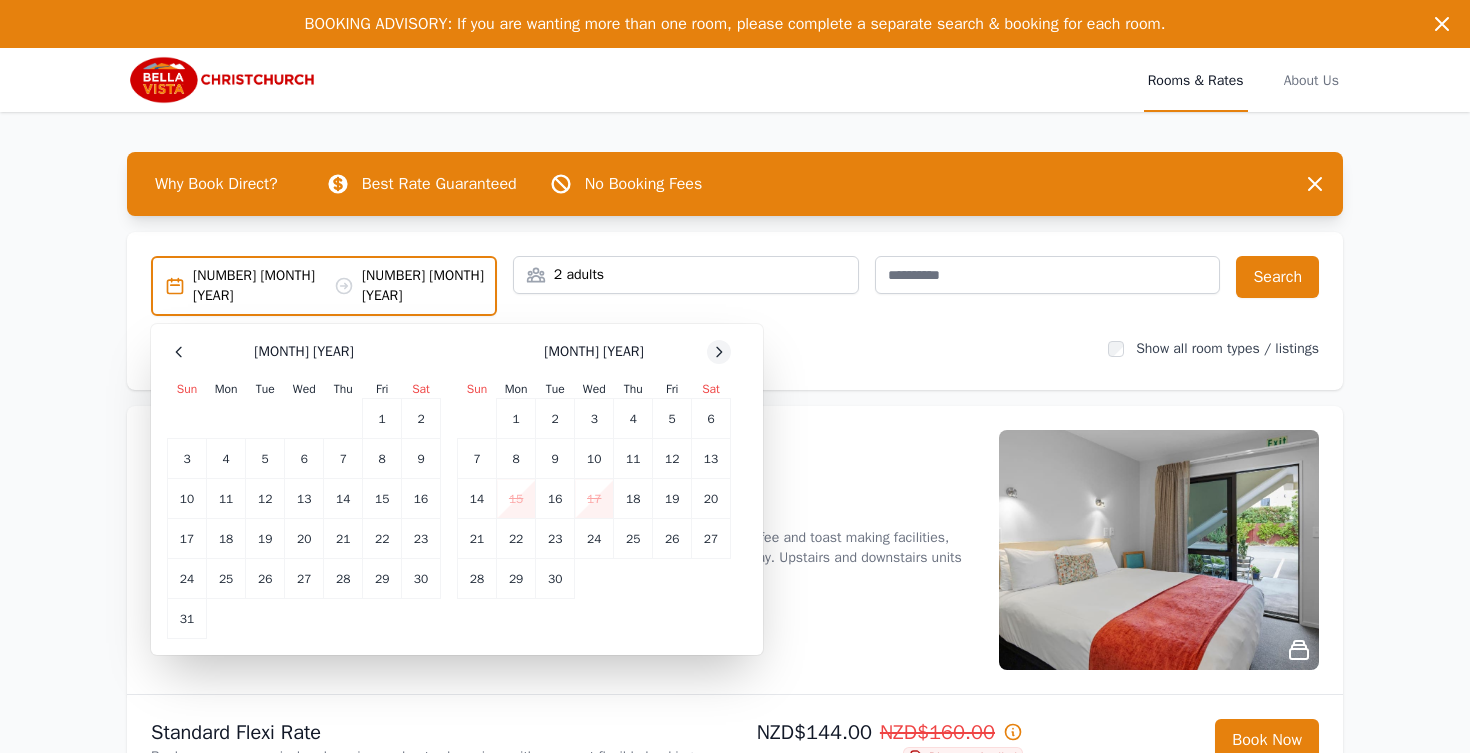 click 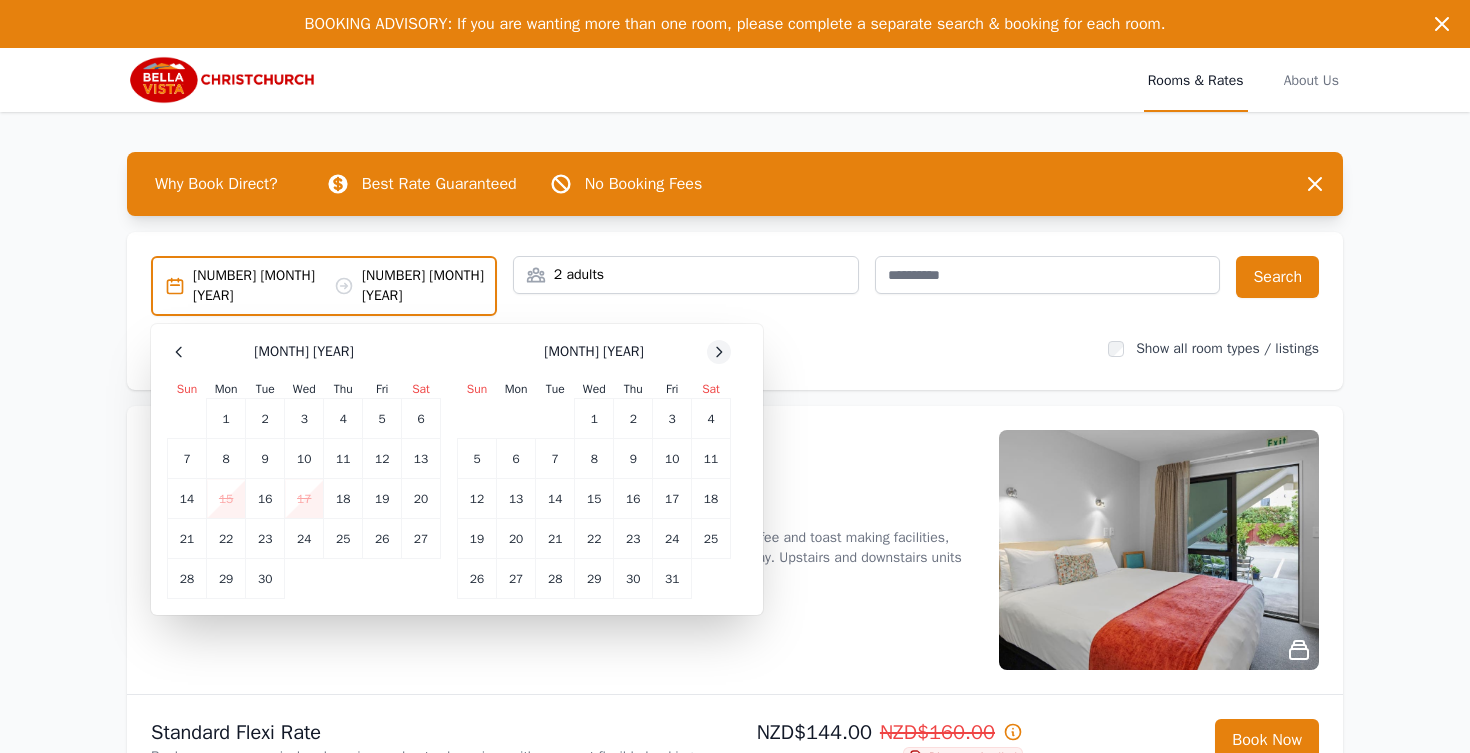 click 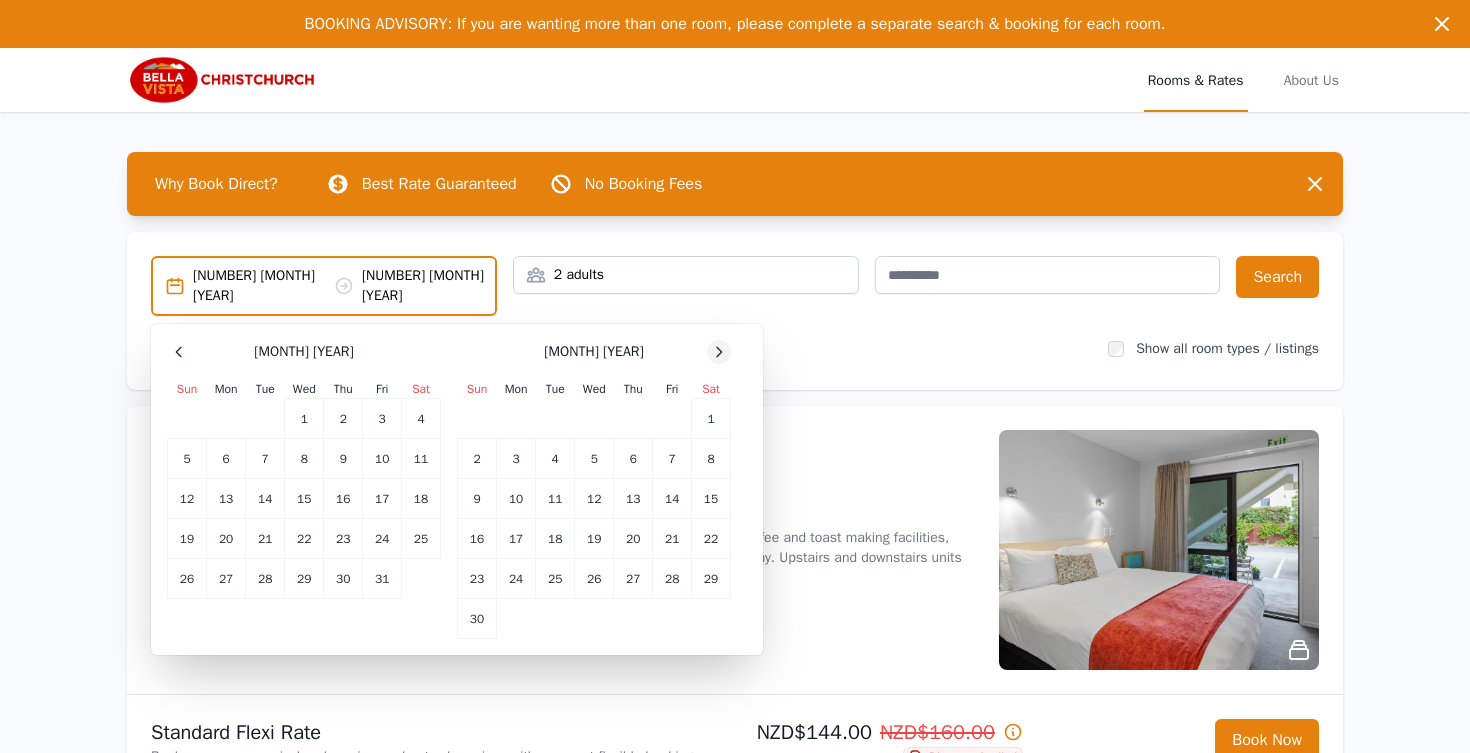 click 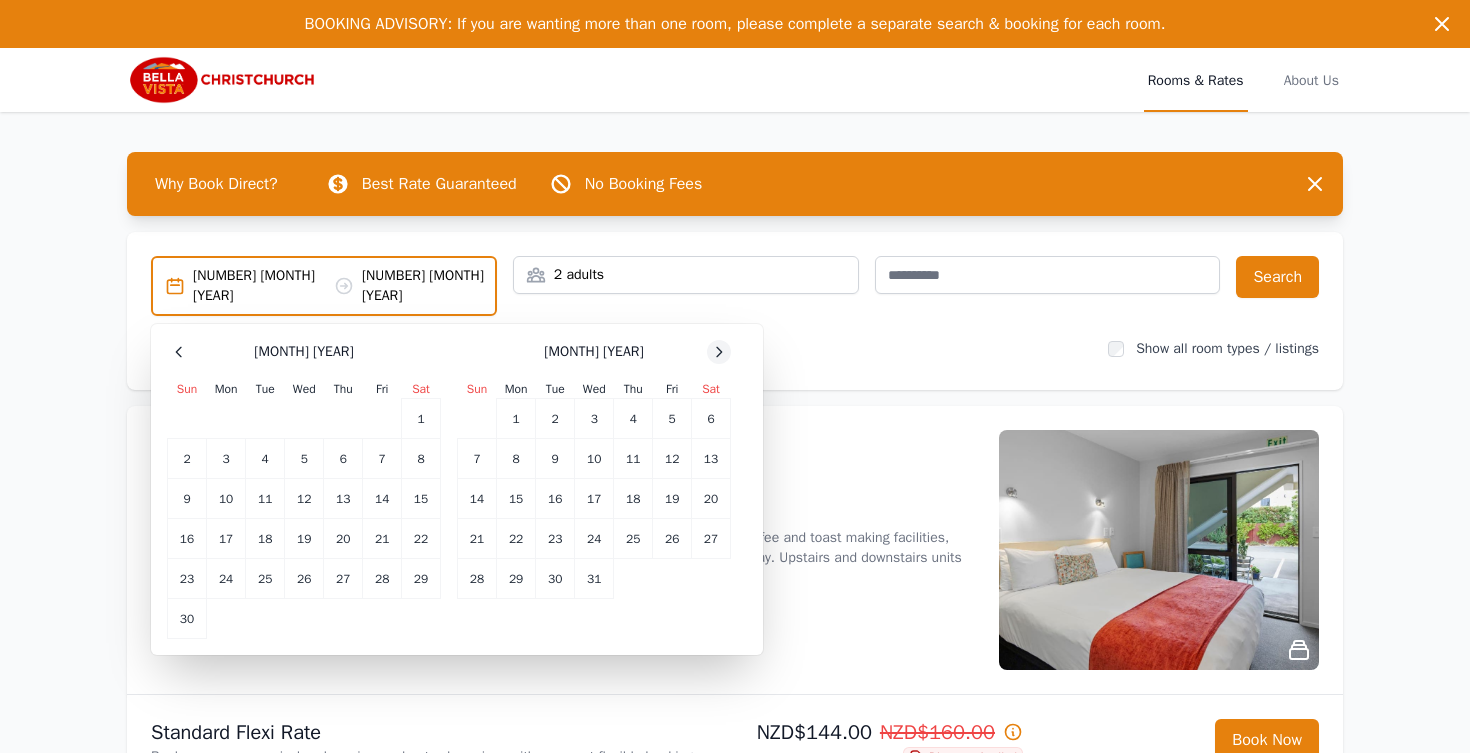 click 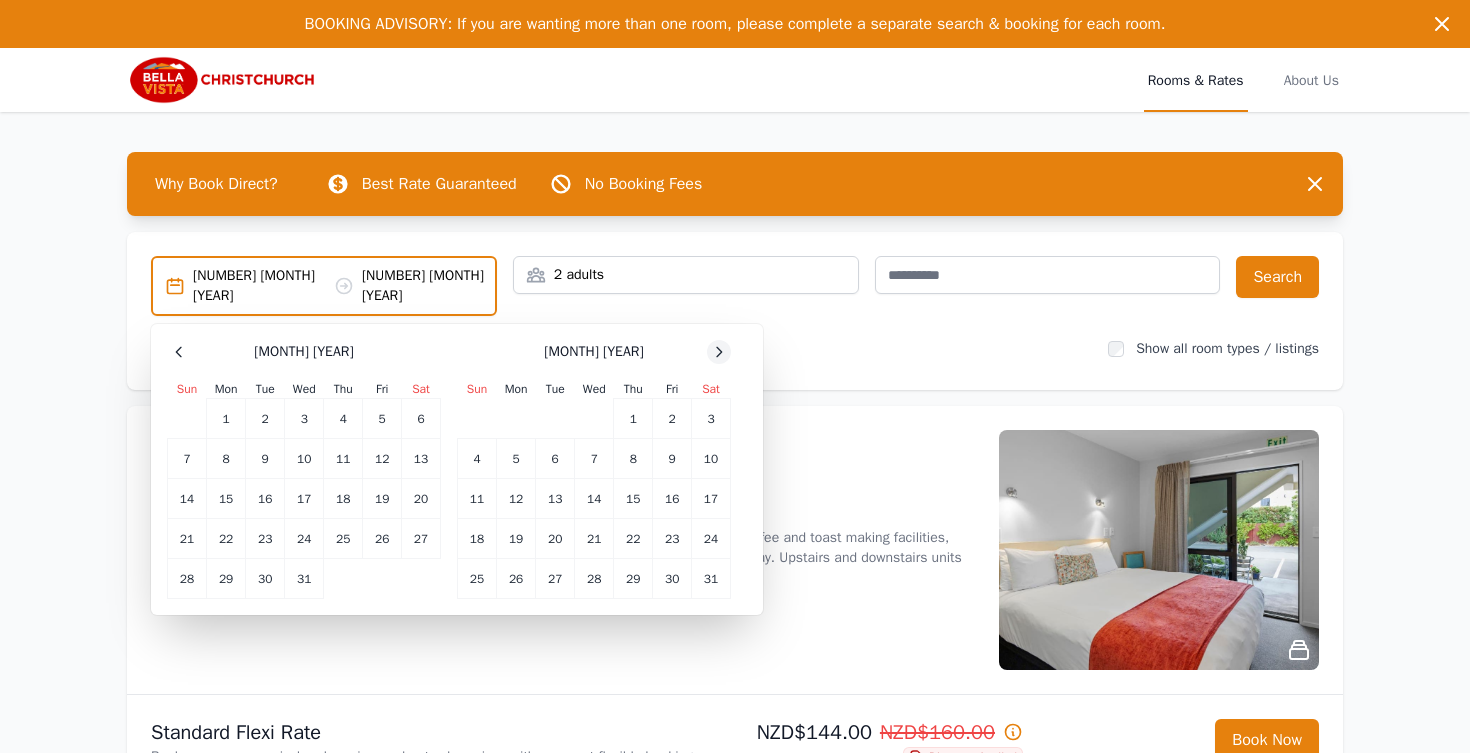 click 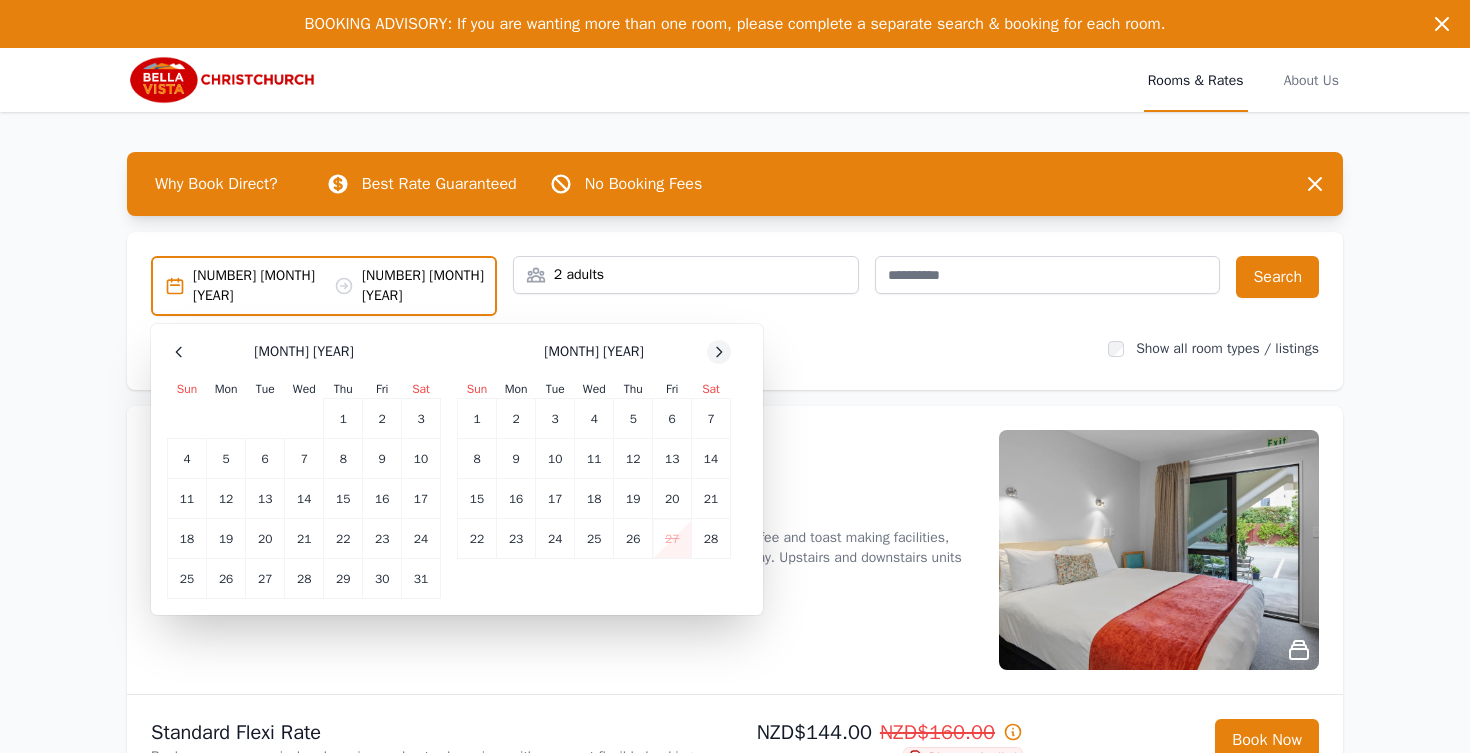 click 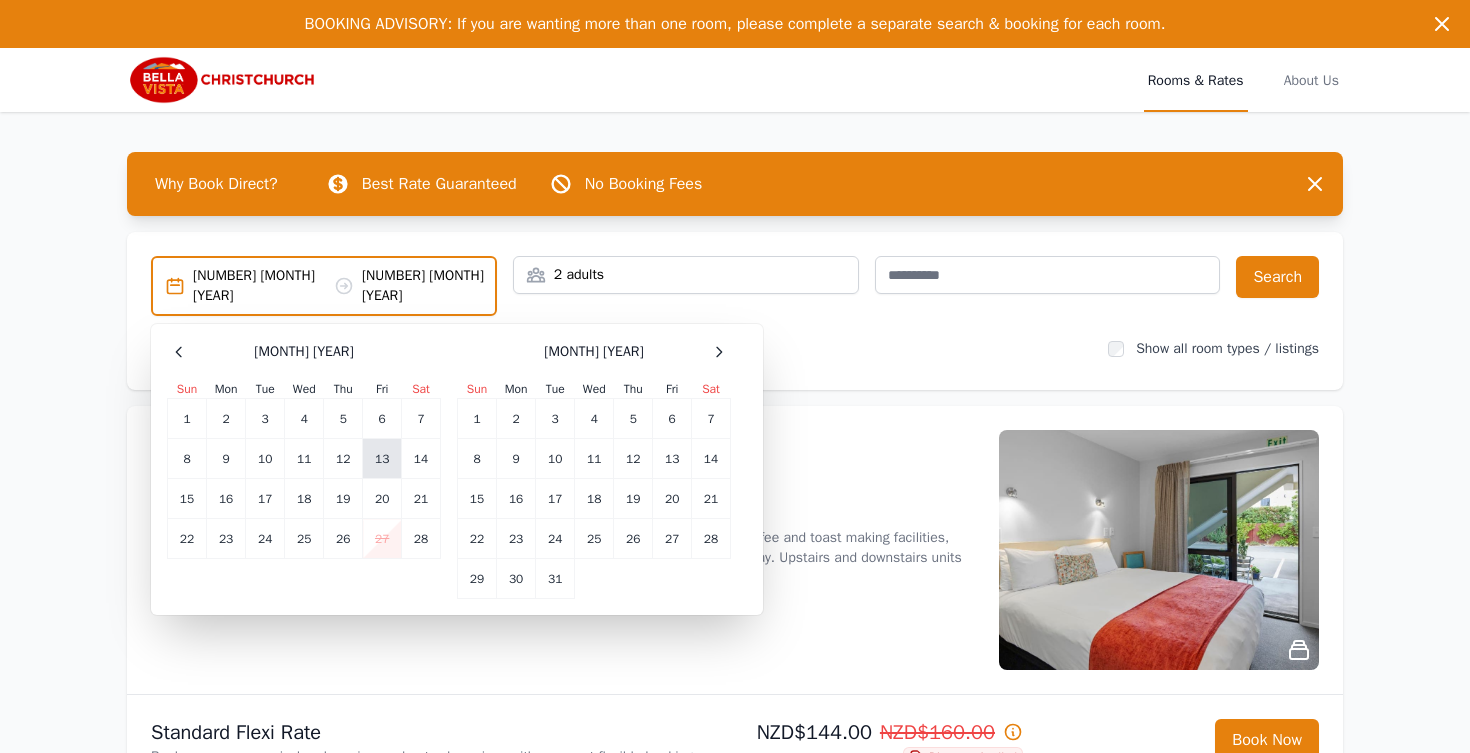 click on "13" at bounding box center (382, 459) 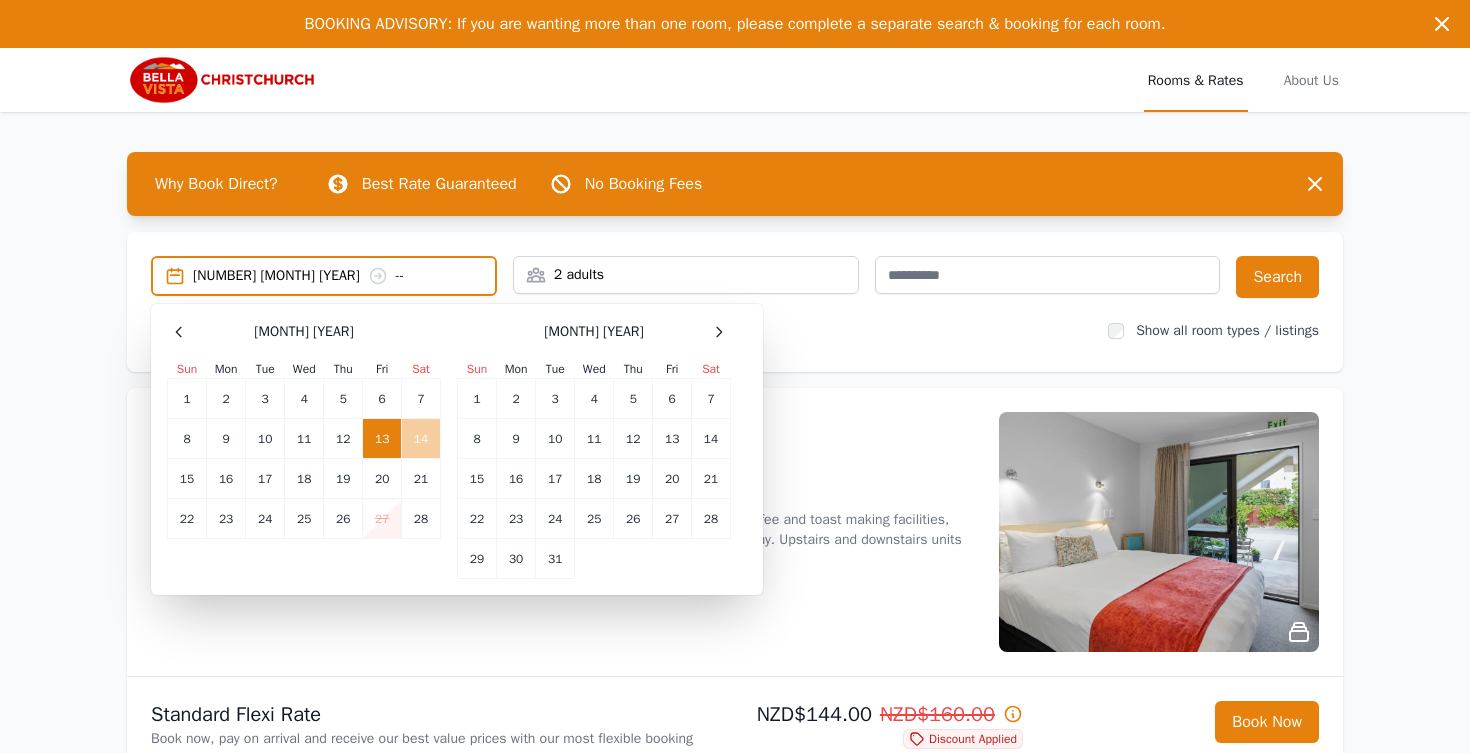 click on "14" at bounding box center (421, 439) 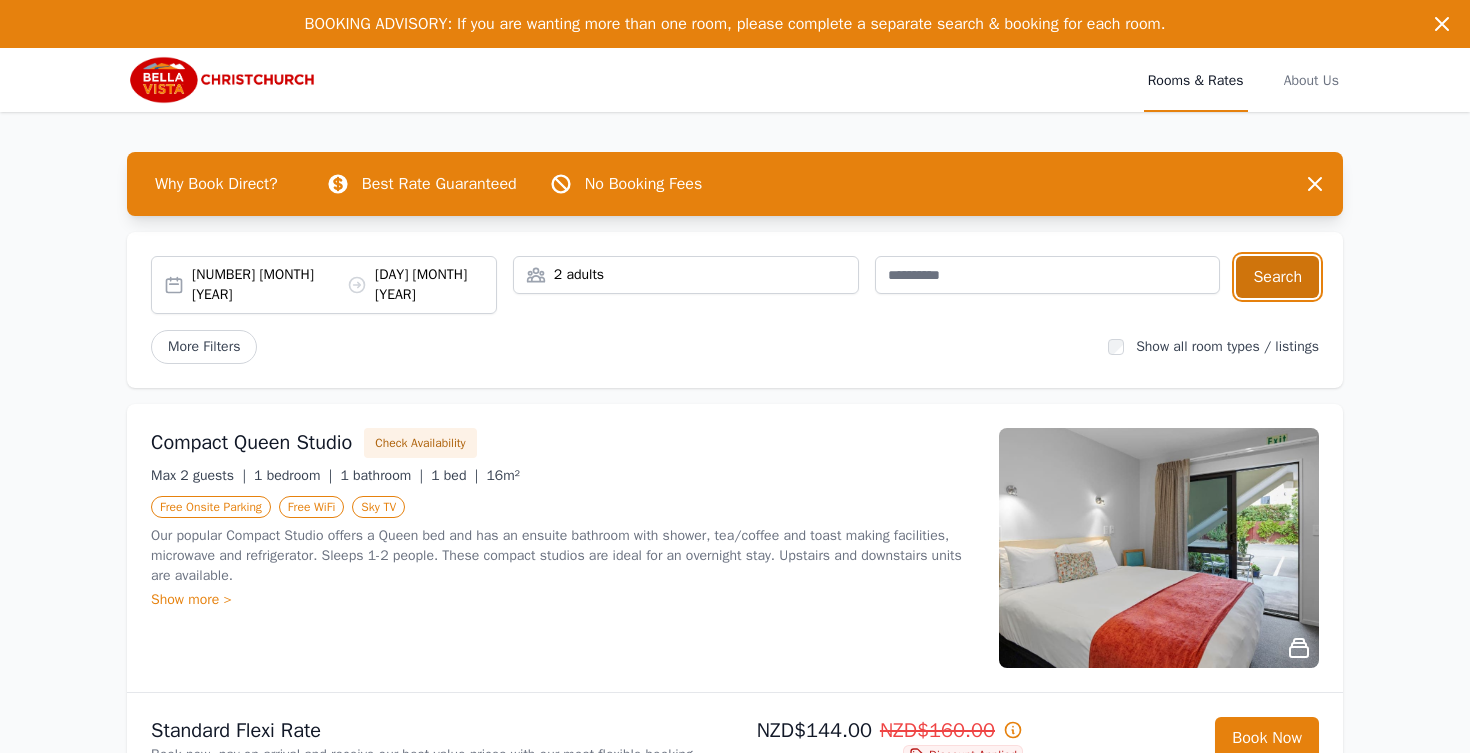 click on "Search" at bounding box center (1277, 277) 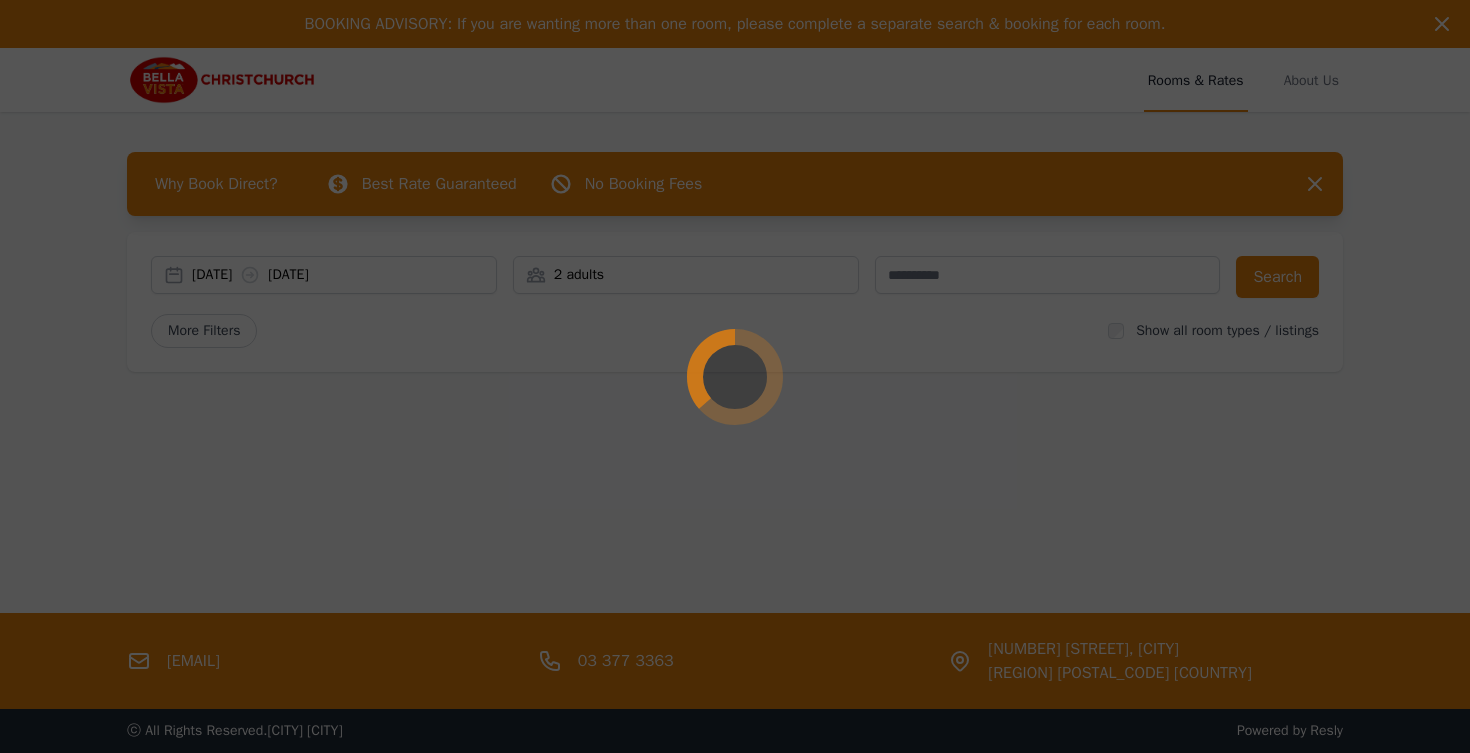 scroll, scrollTop: 0, scrollLeft: 0, axis: both 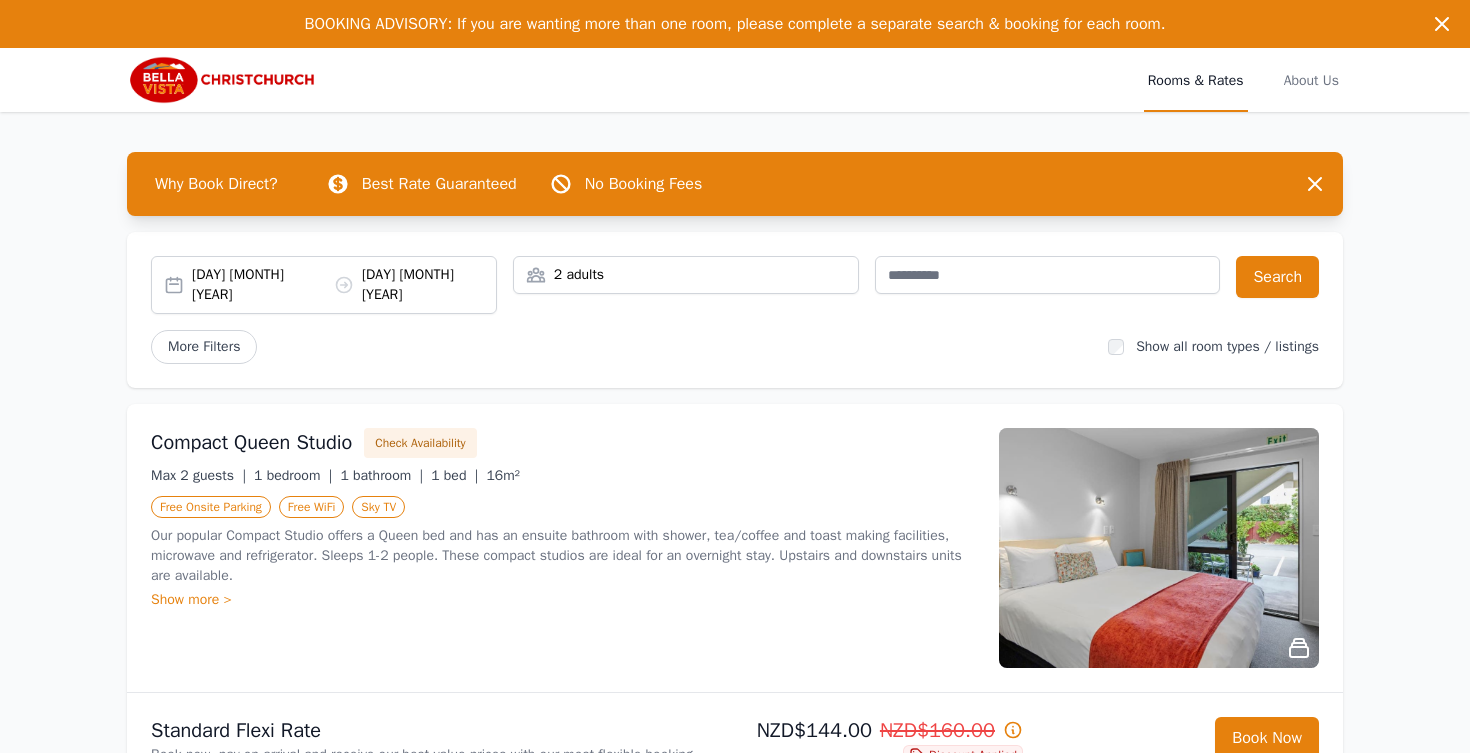 click on "[DAY] [MONTH] [YEAR] [DAY] [MONTH] [YEAR]" at bounding box center [344, 285] 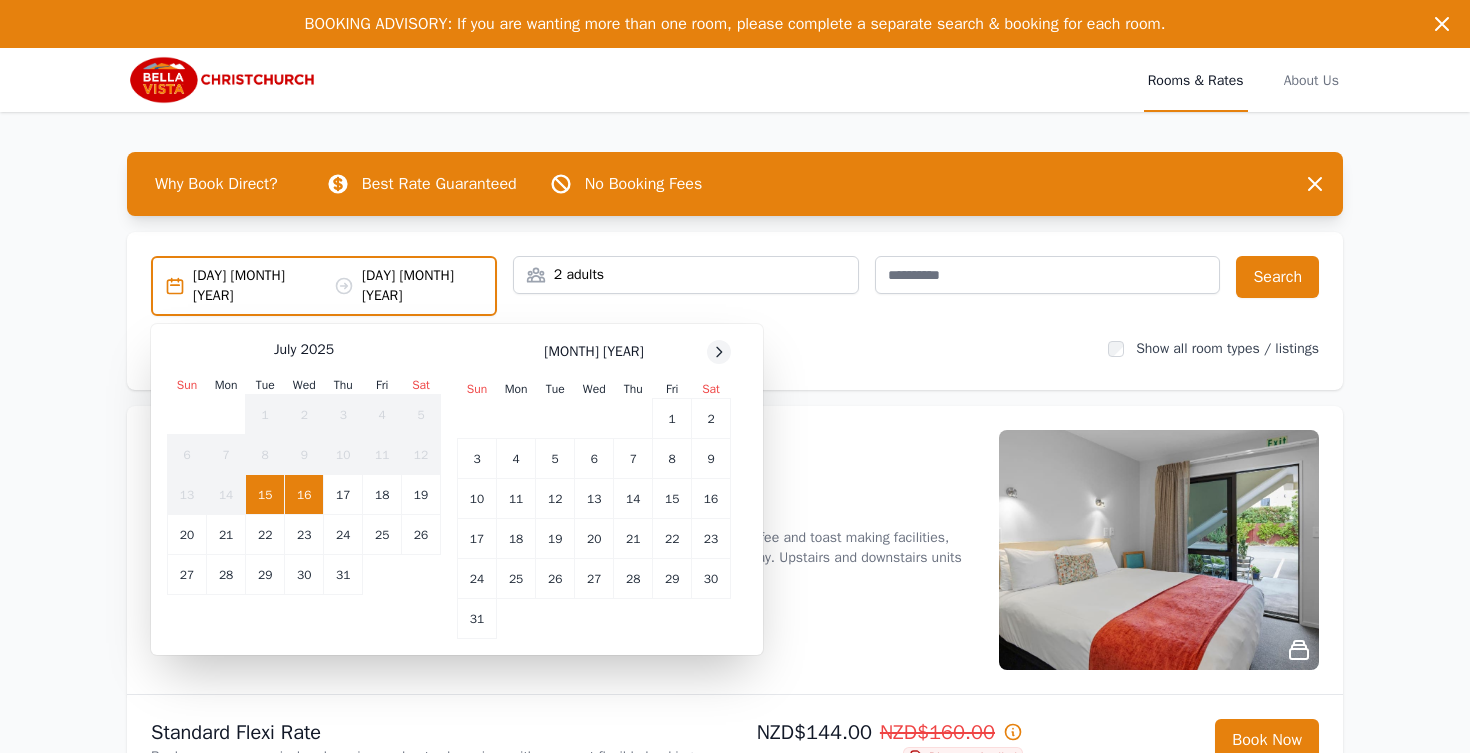 click 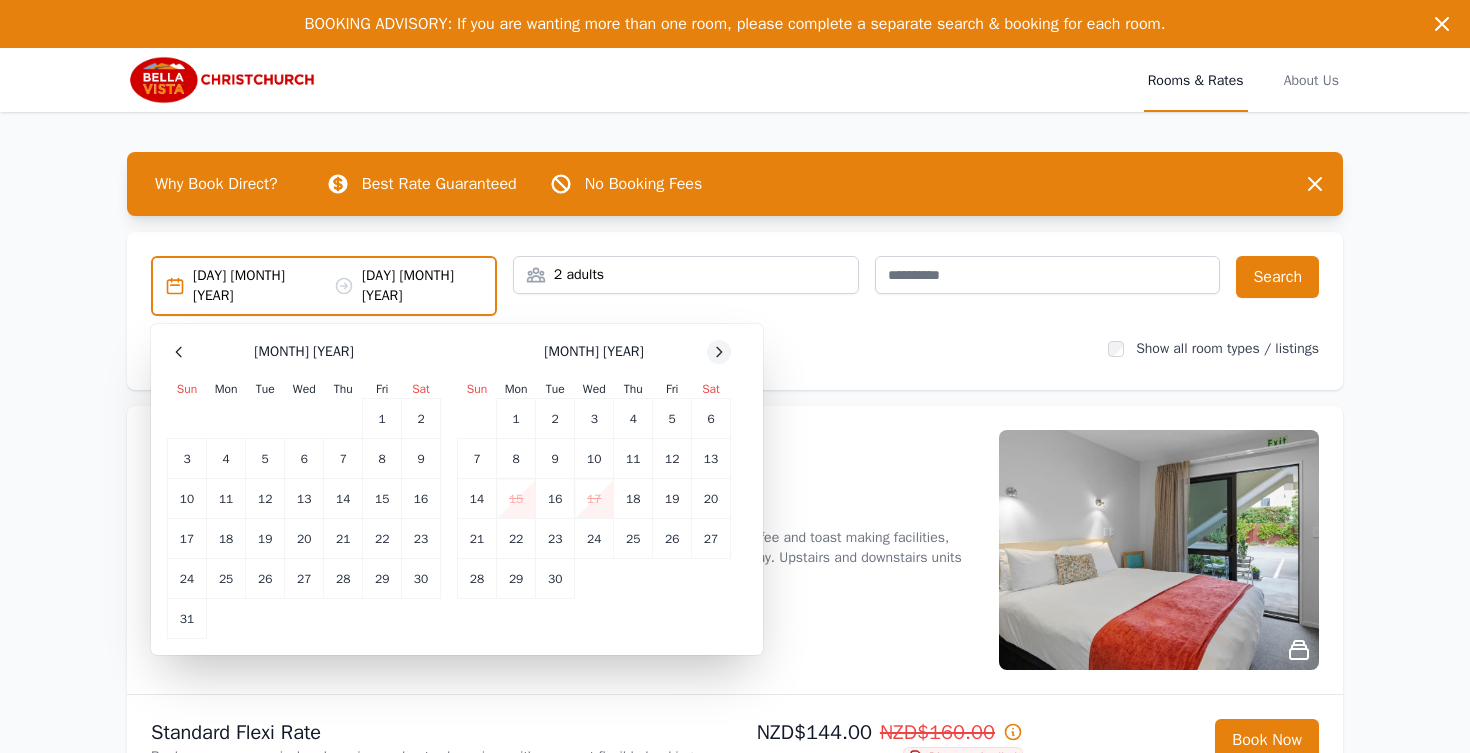 click 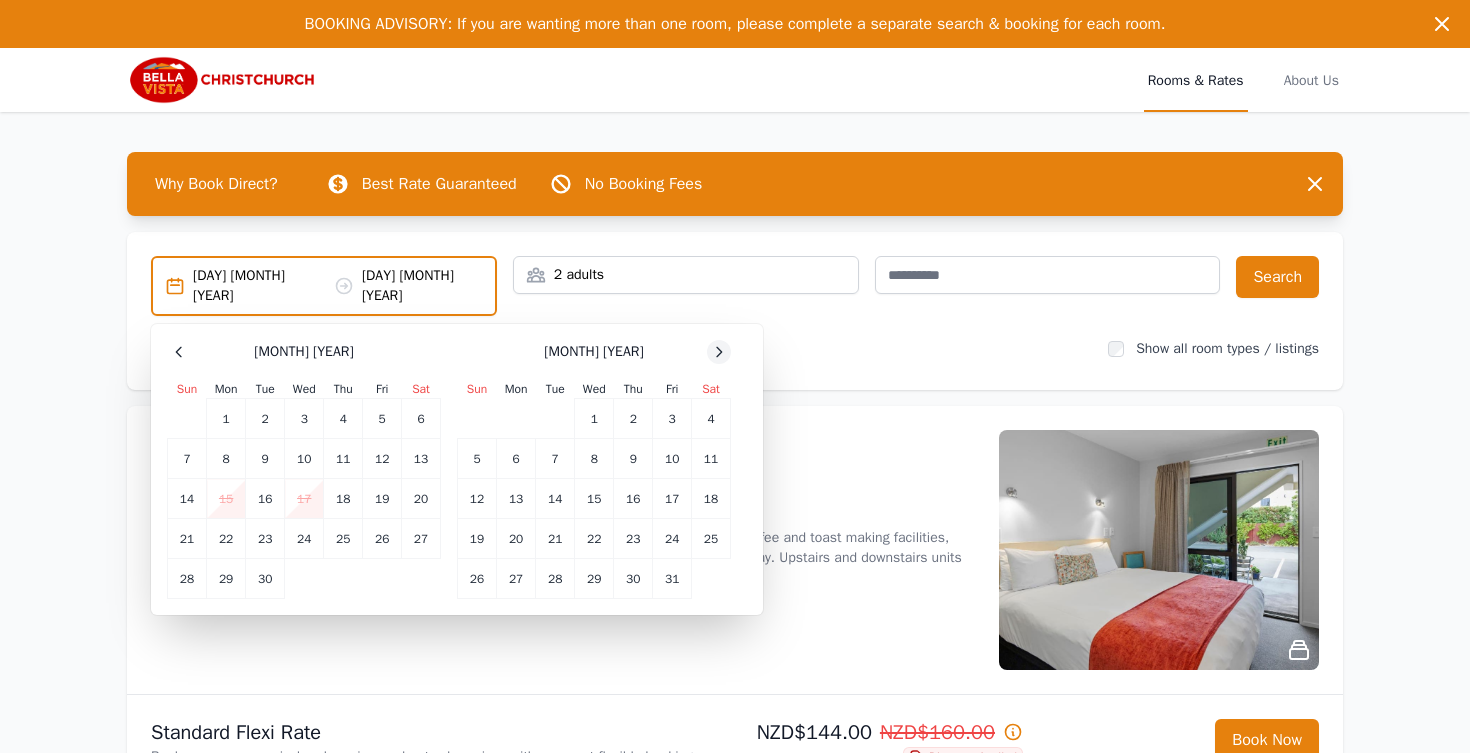 click 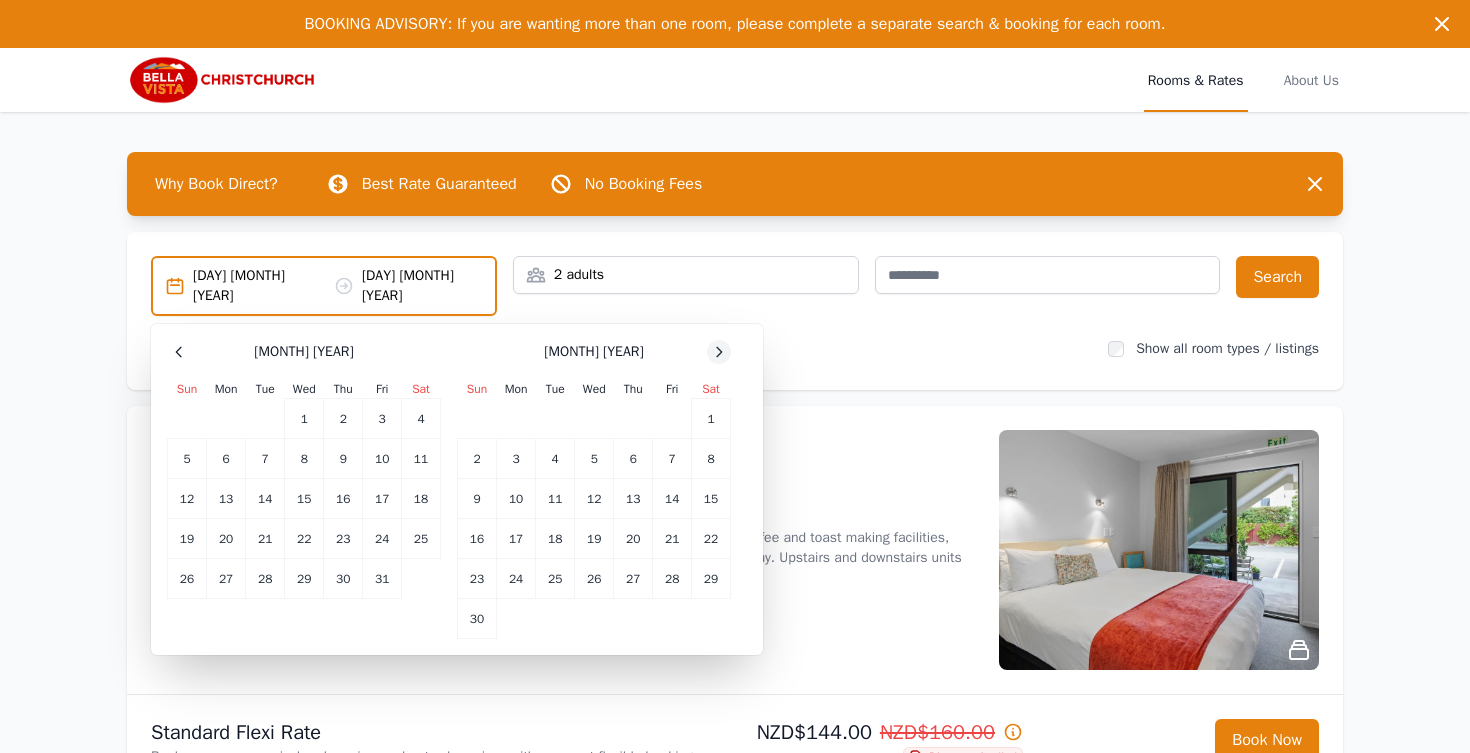 click 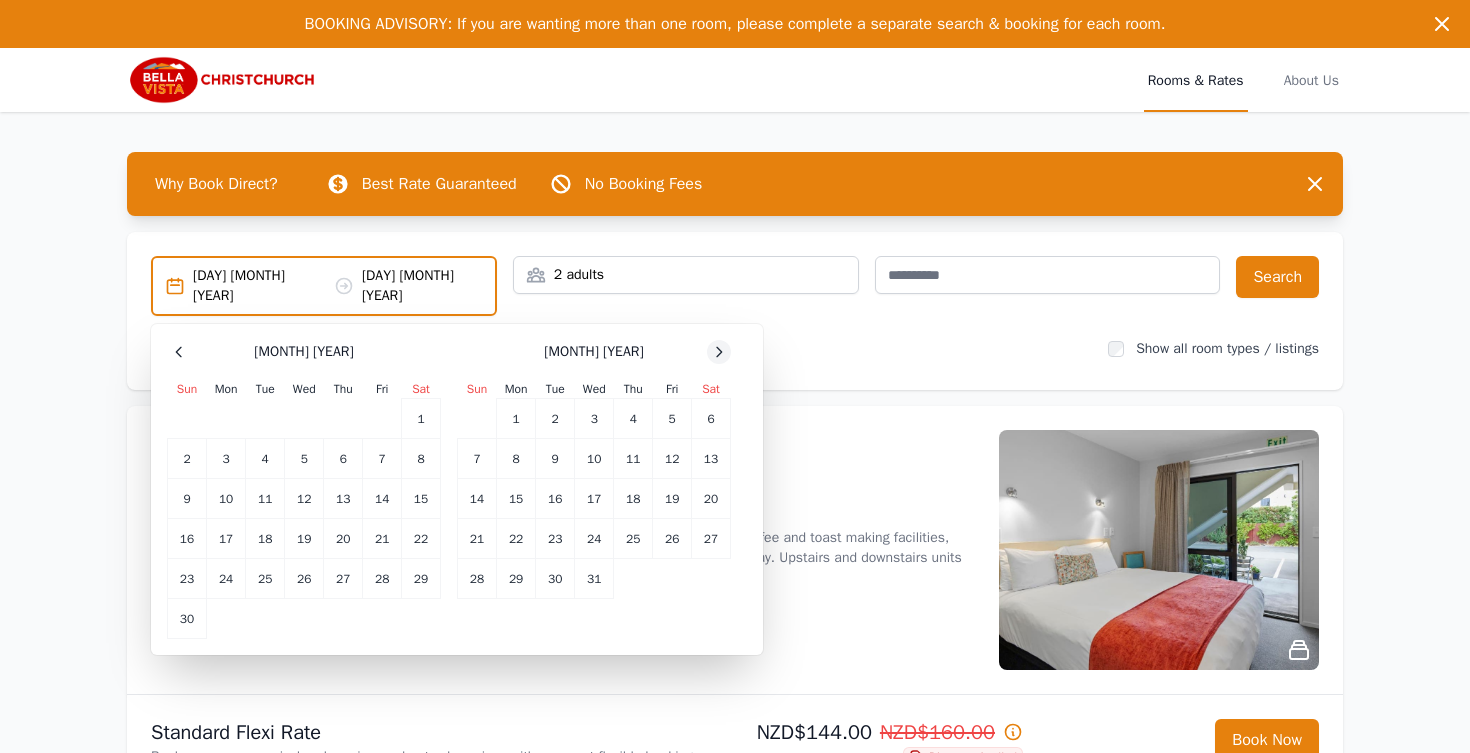 click 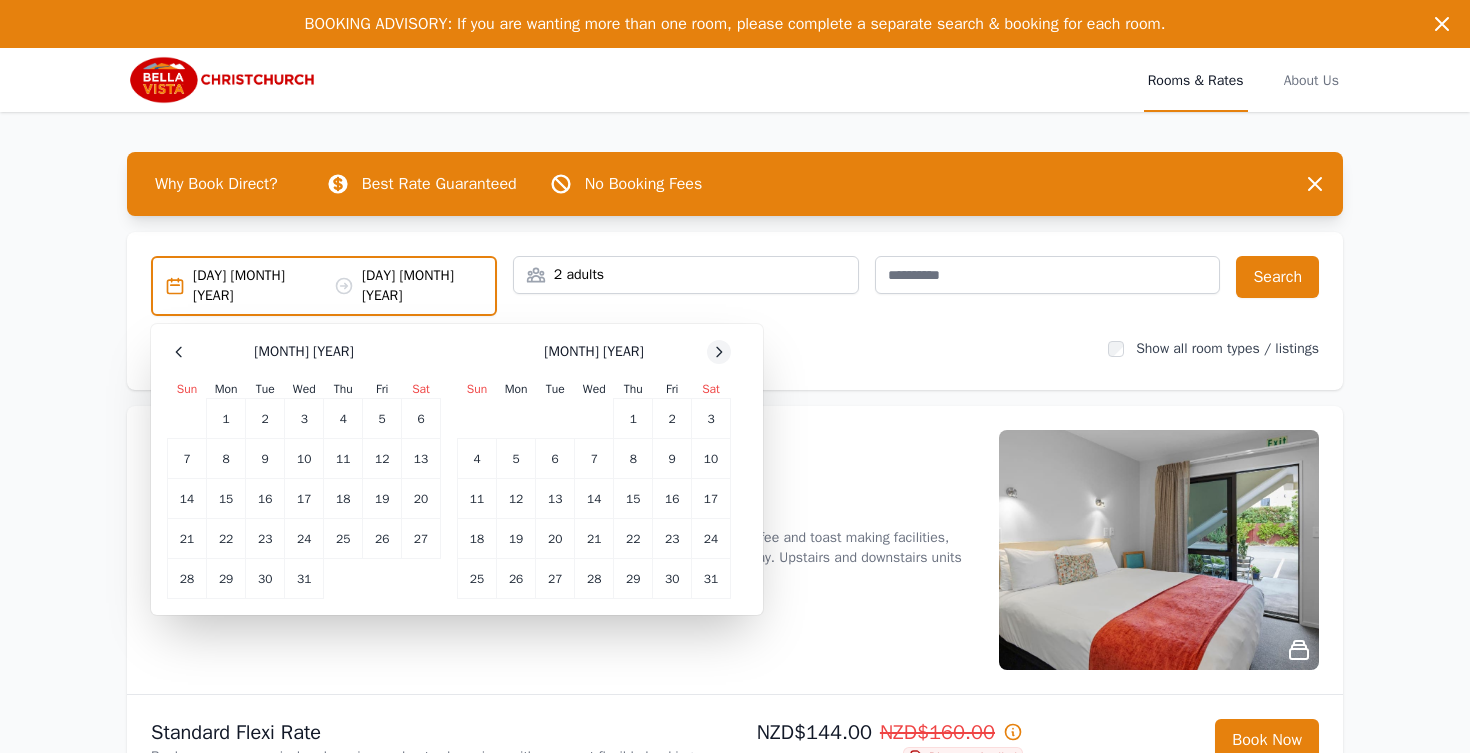 click 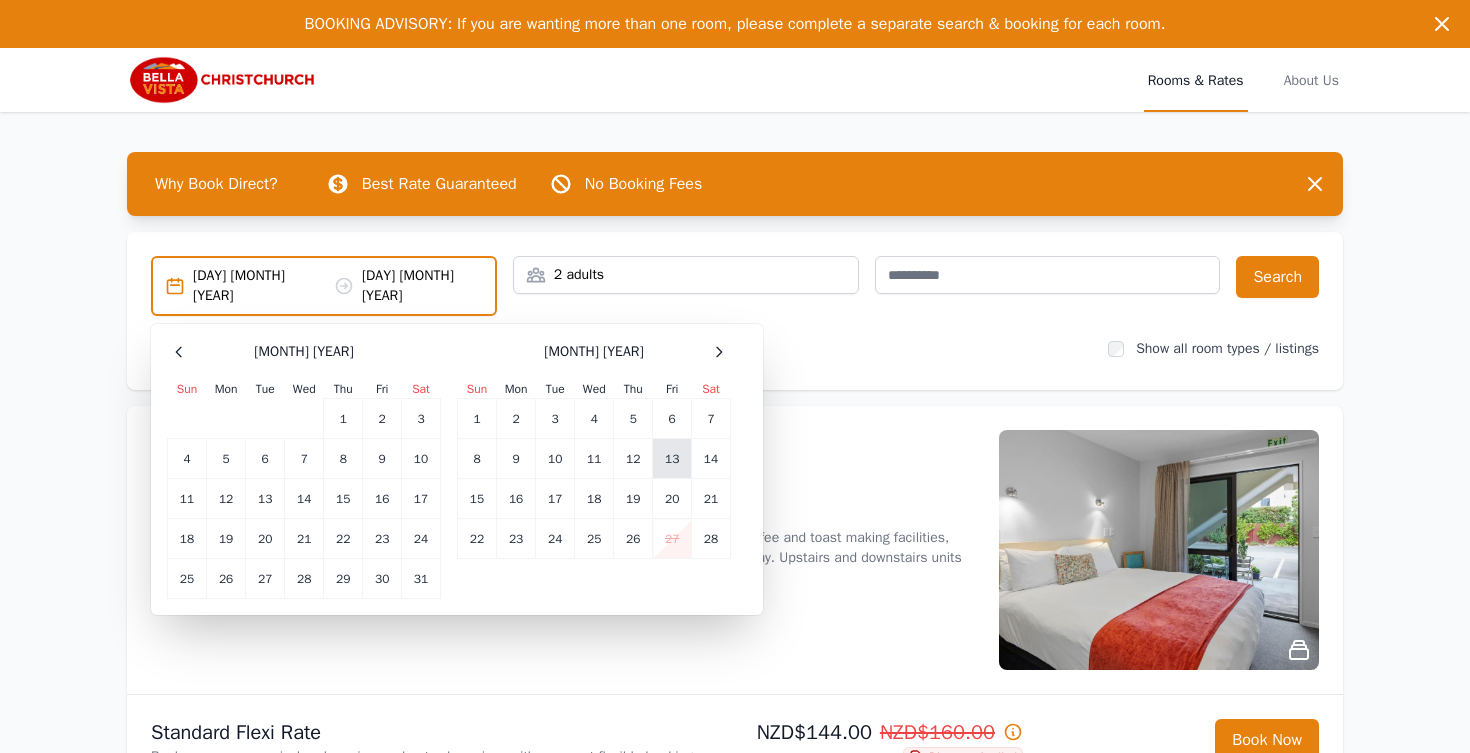 click on "13" at bounding box center [672, 459] 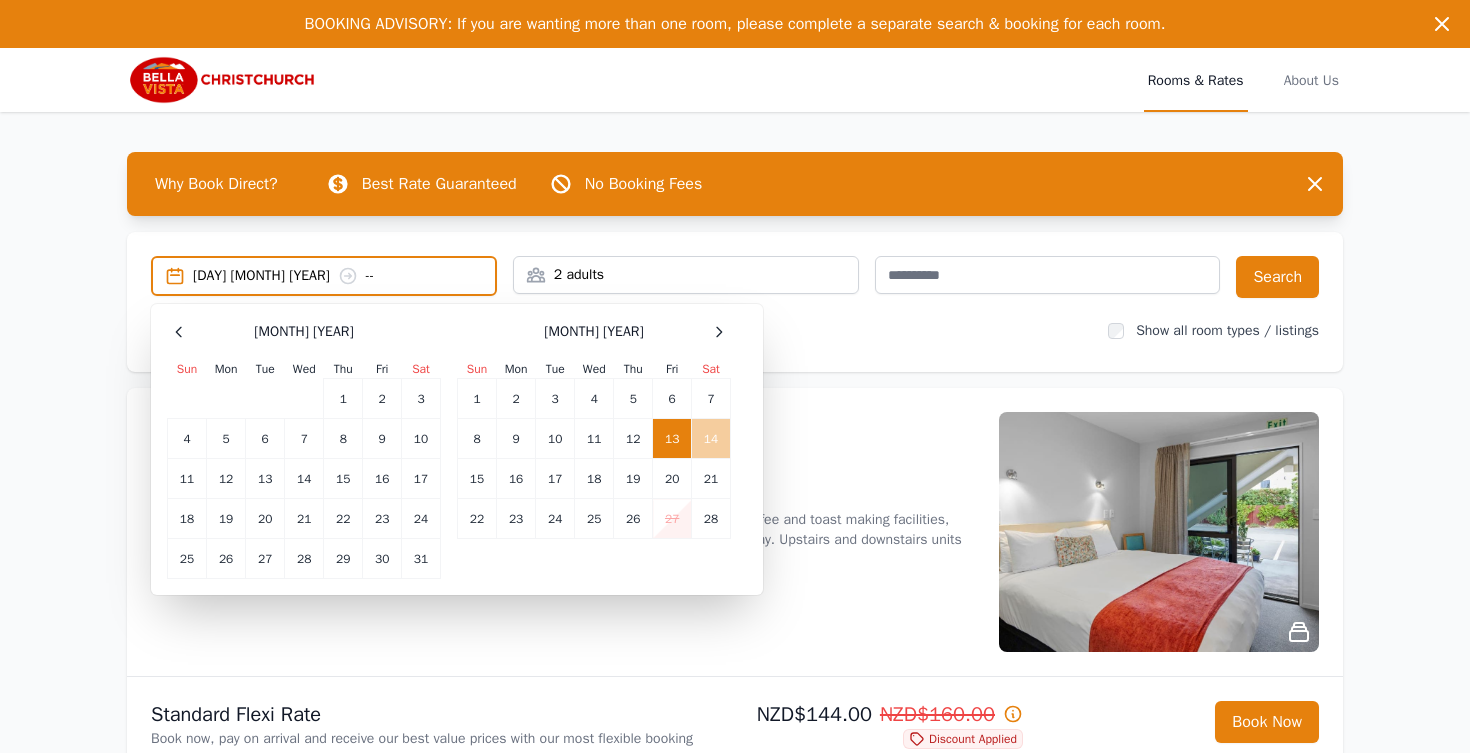 click on "14" at bounding box center [711, 439] 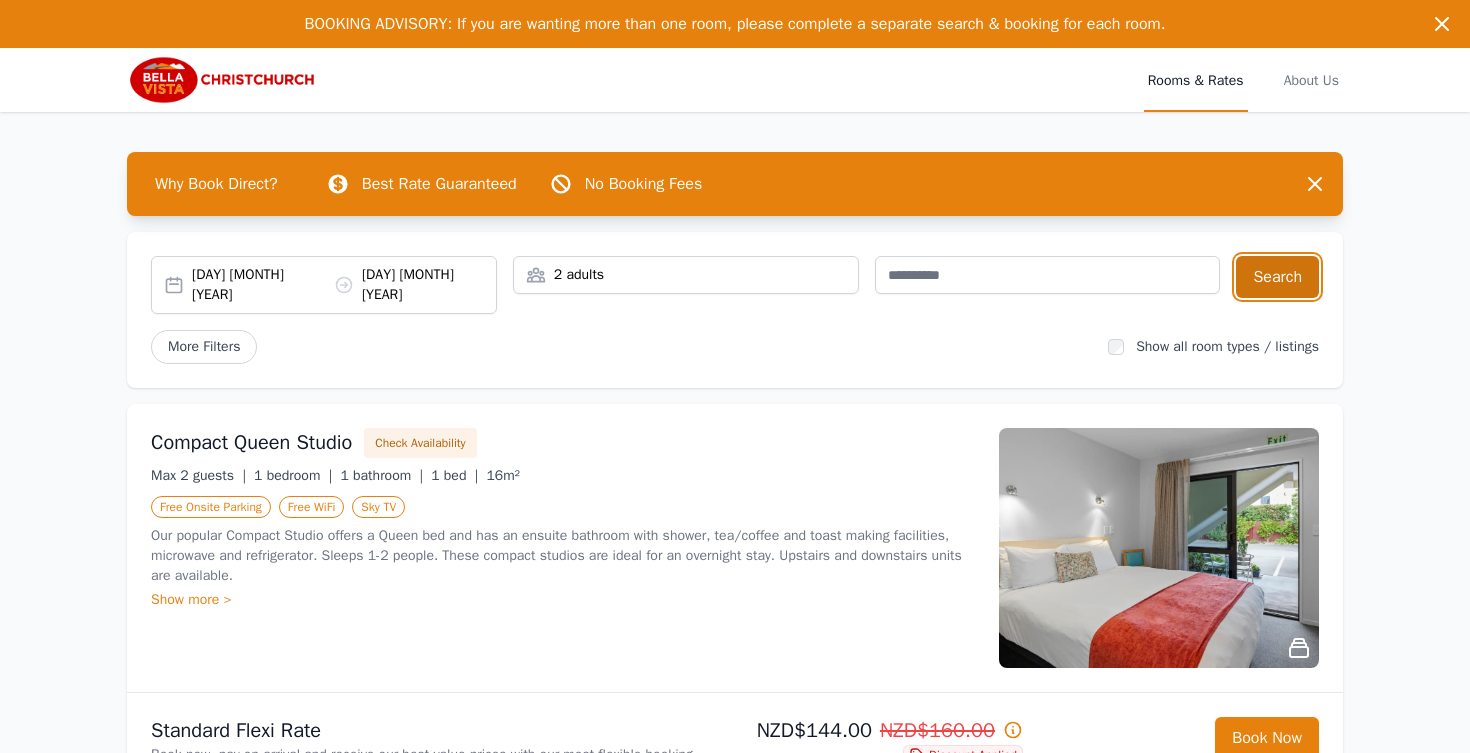 click on "Search" at bounding box center (1277, 277) 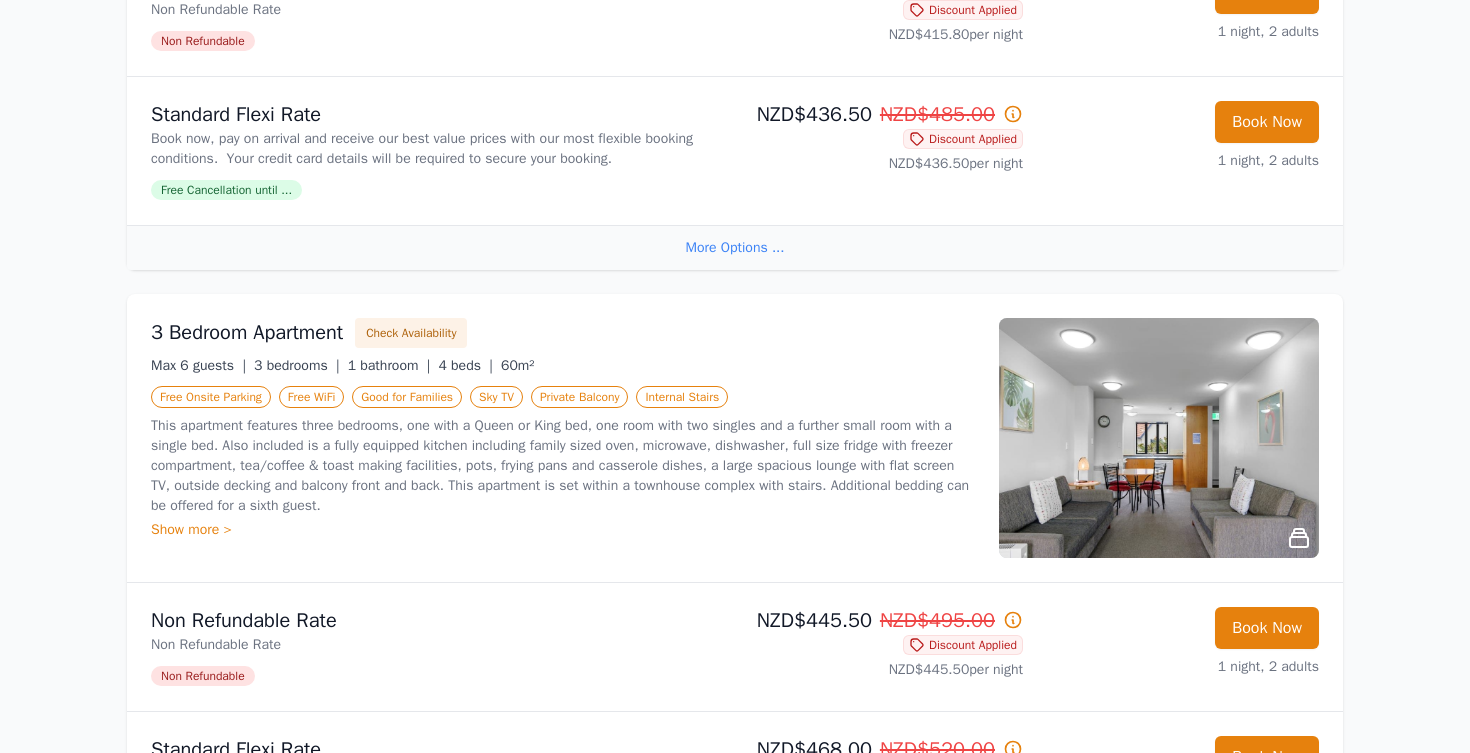 scroll, scrollTop: 3297, scrollLeft: 0, axis: vertical 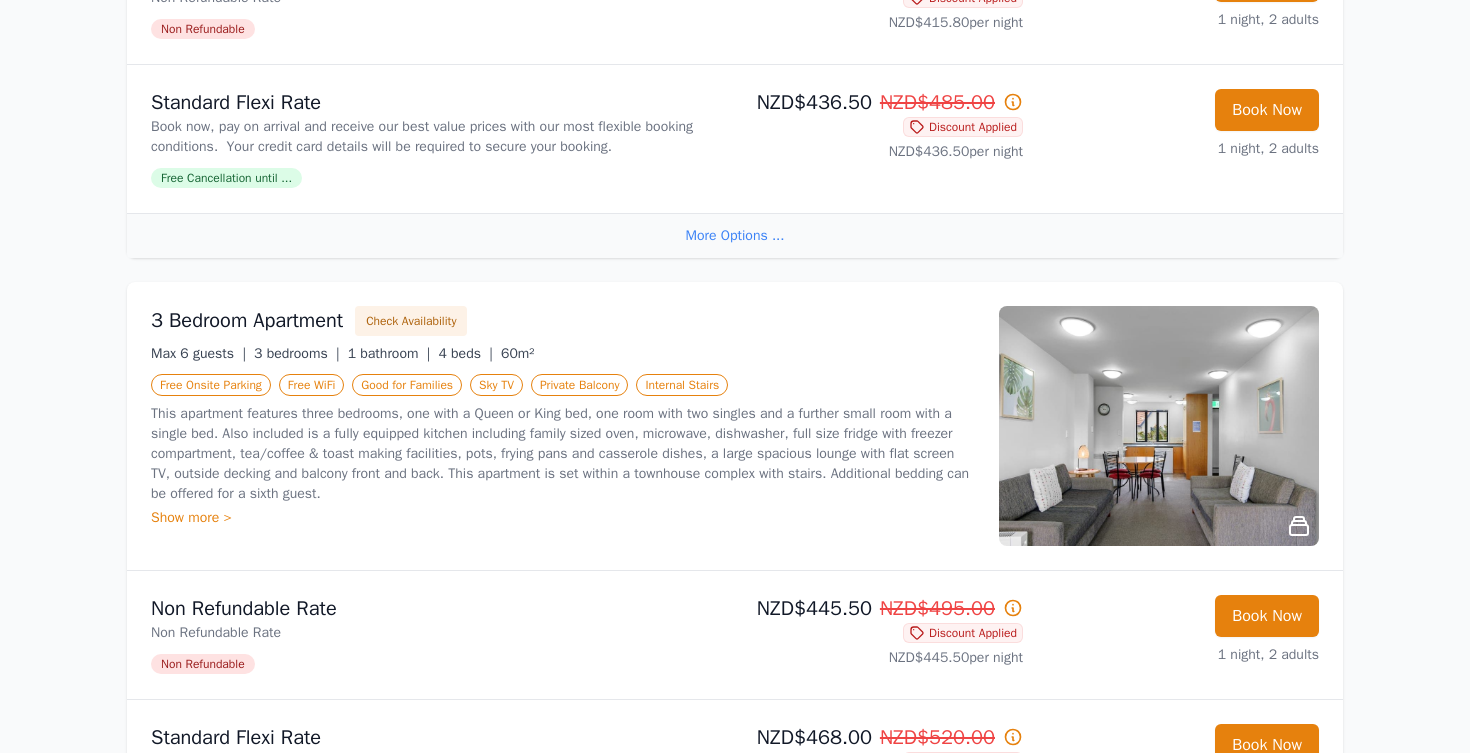 click 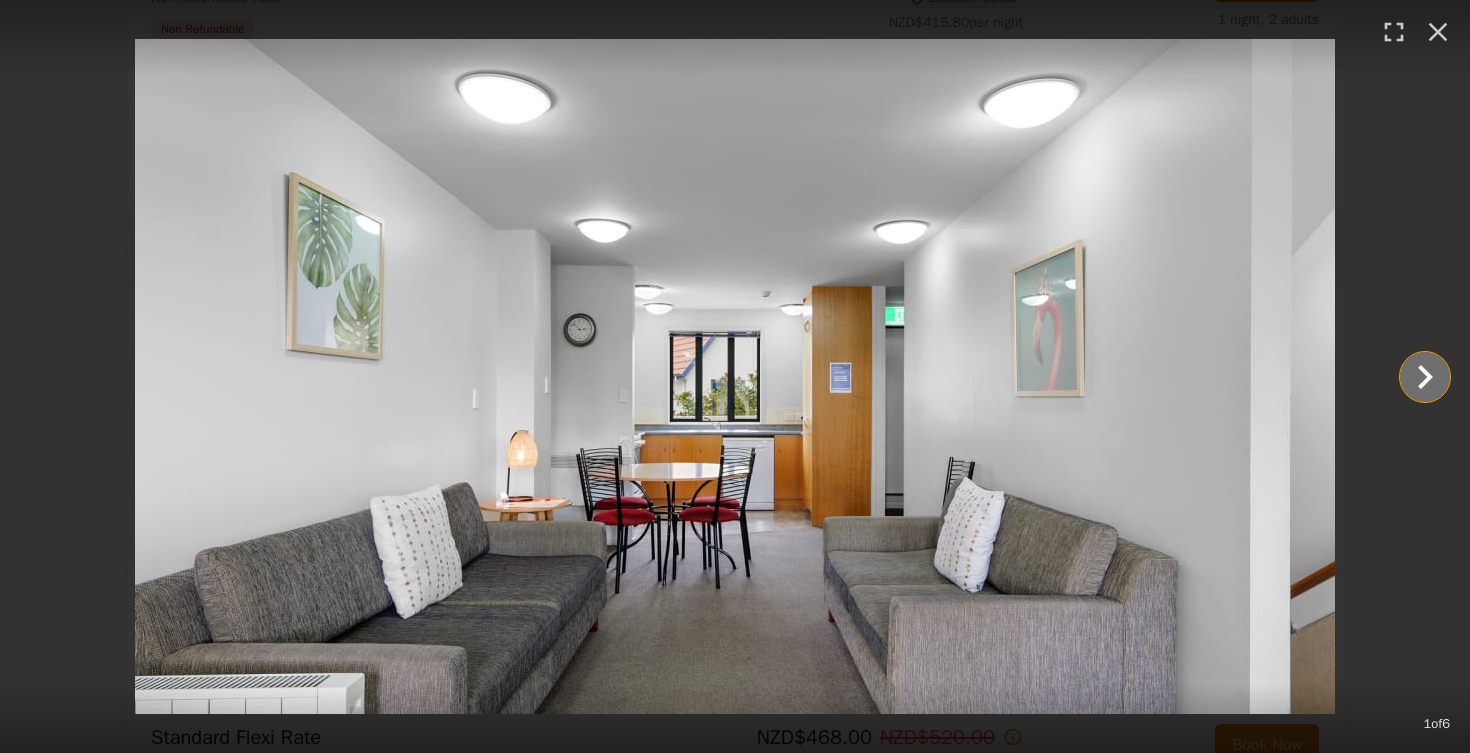 click 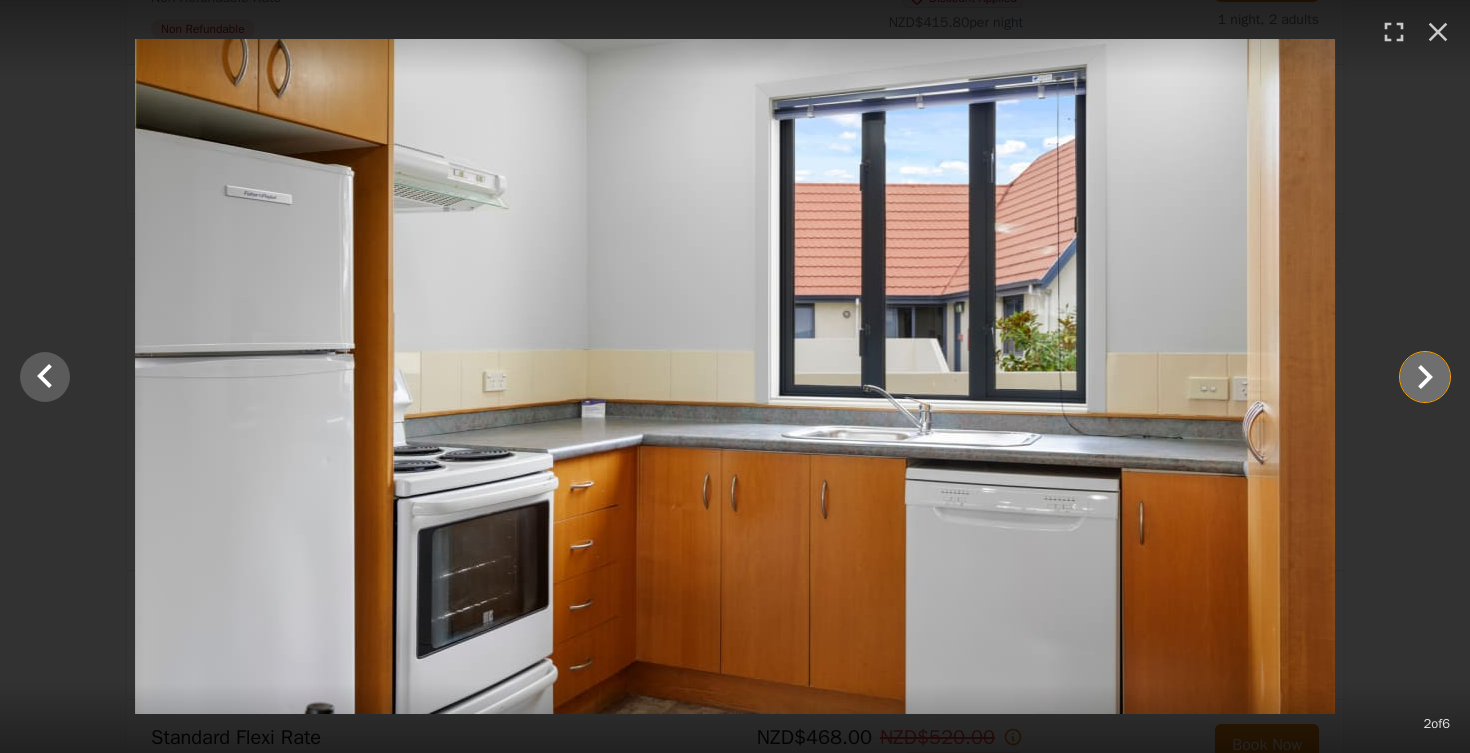 click 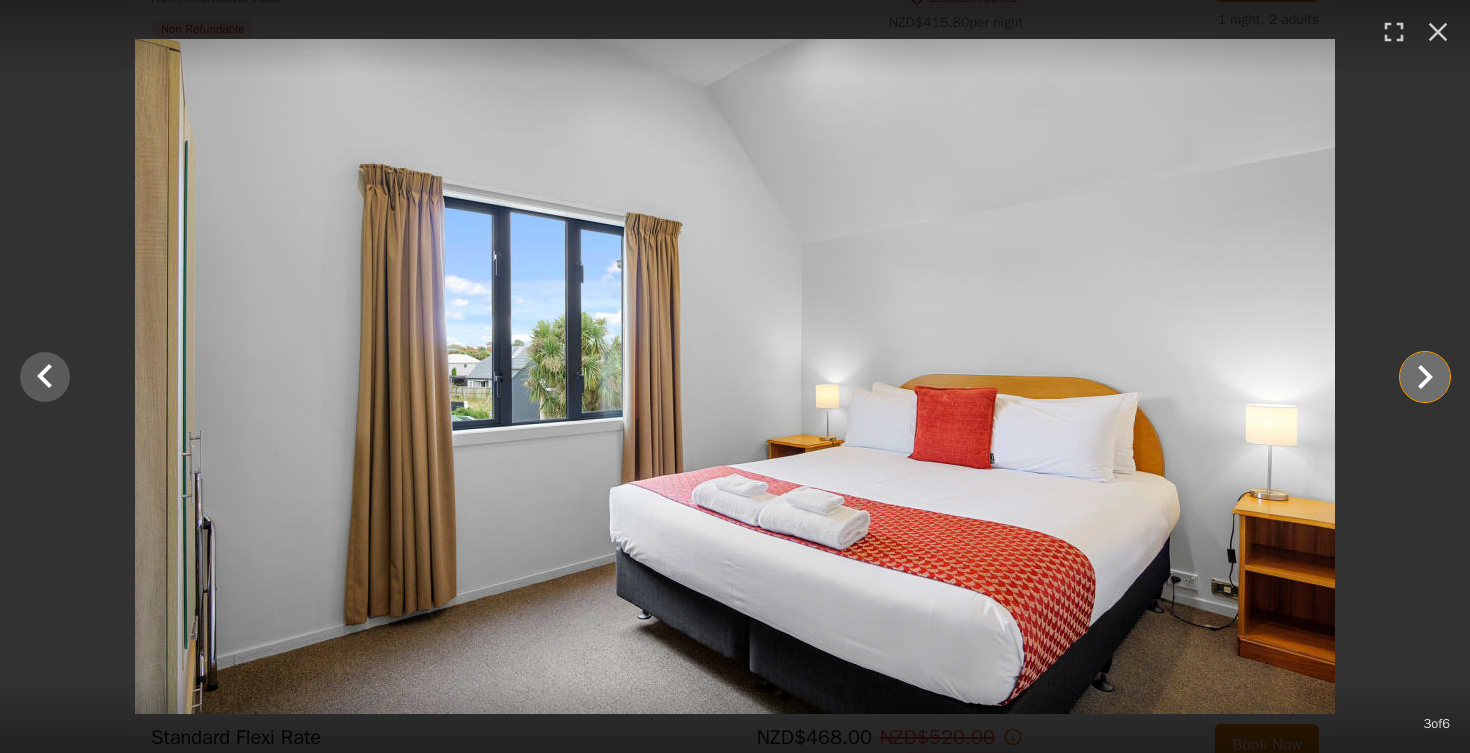 click 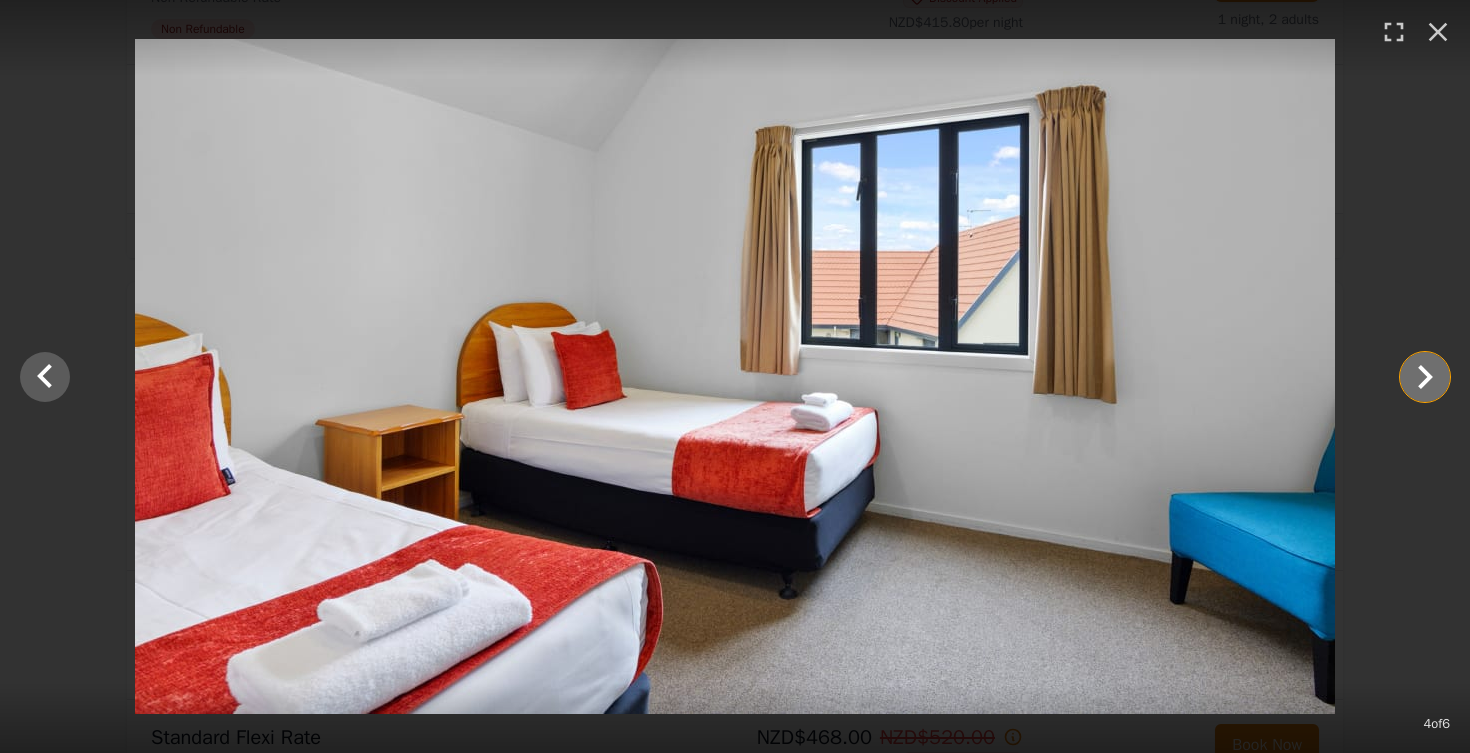 click 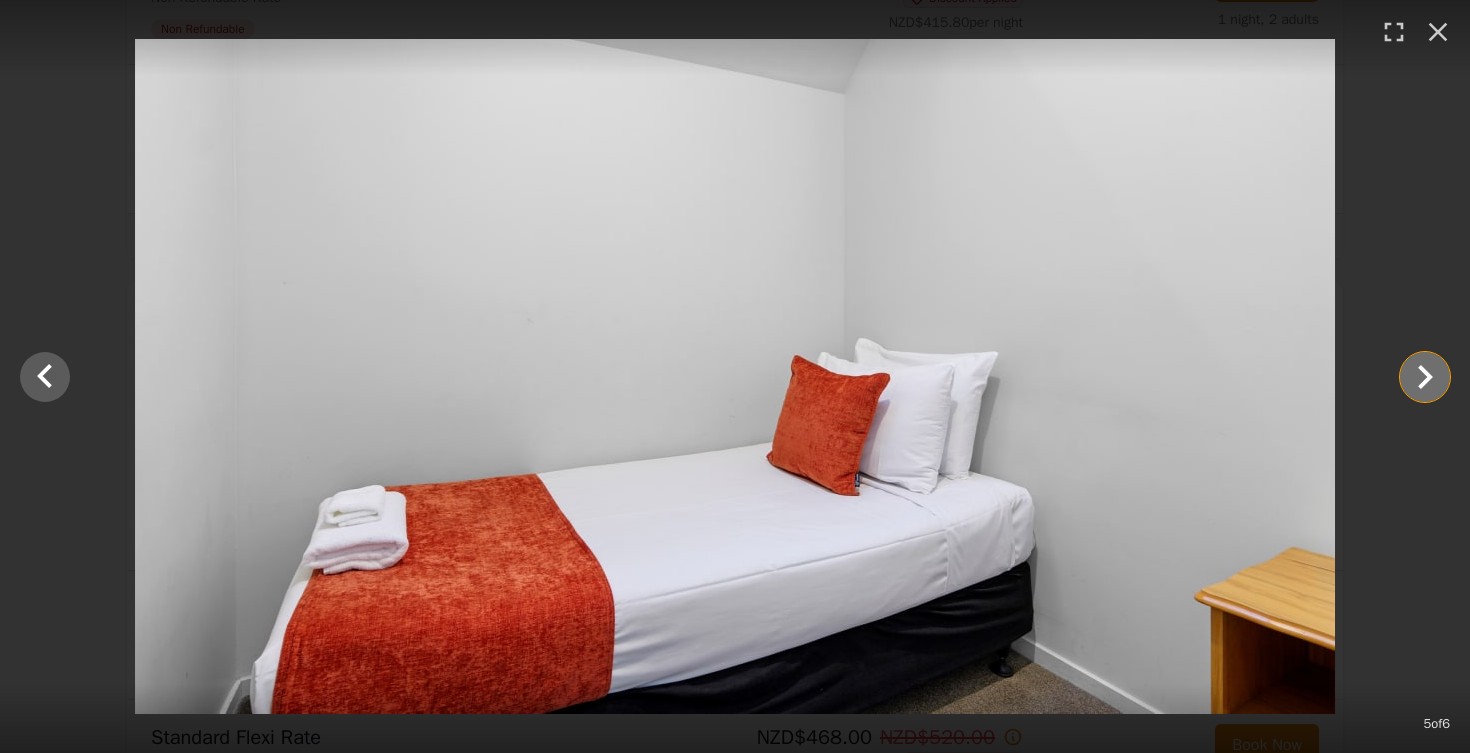 click 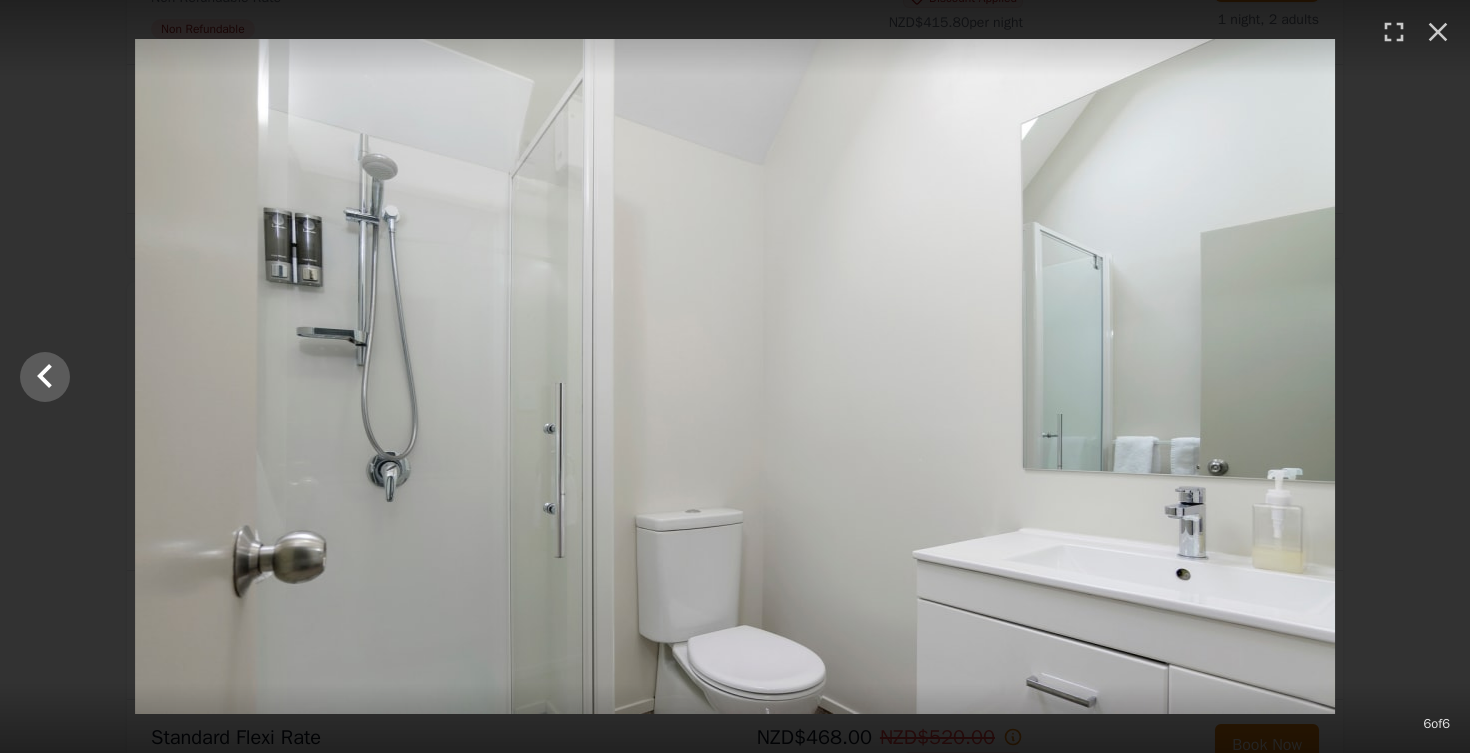 click at bounding box center (735, 376) 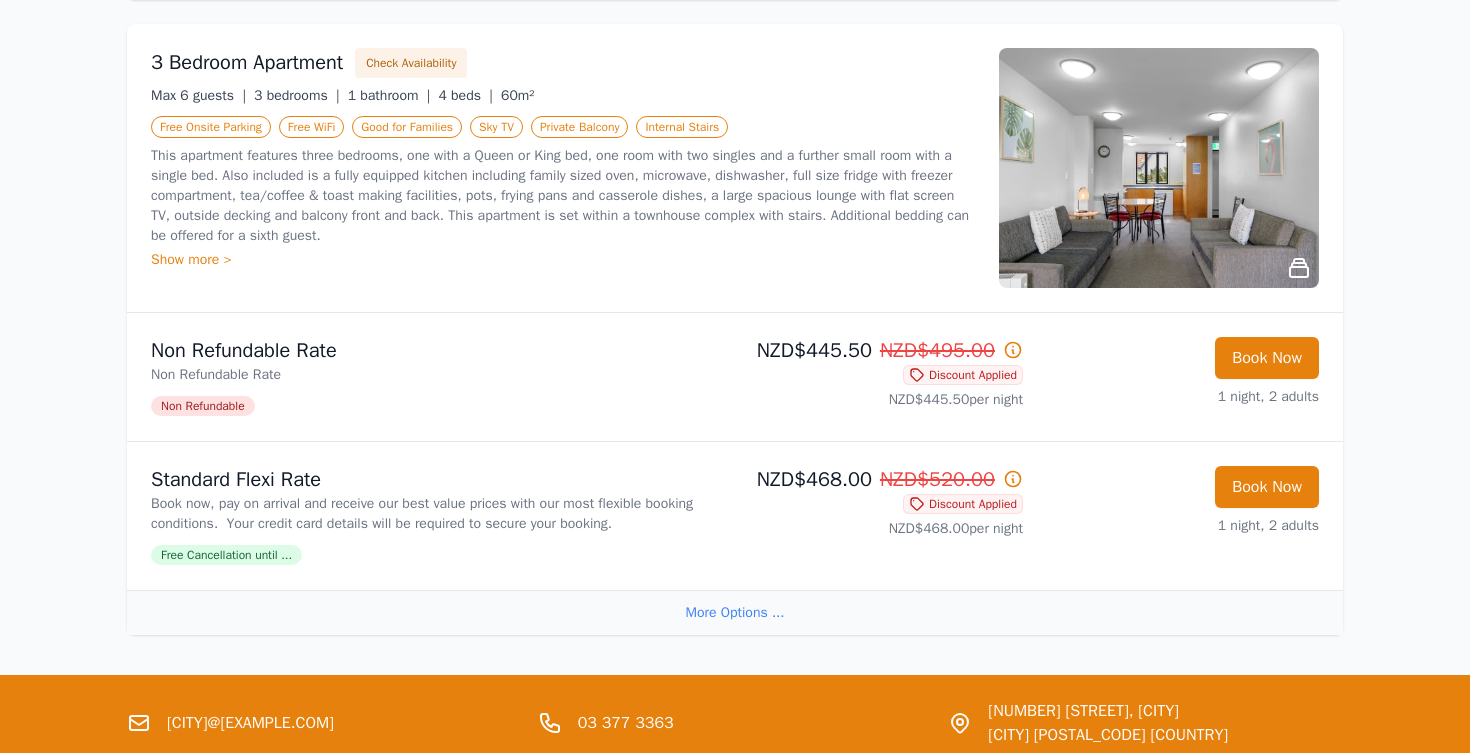 scroll, scrollTop: 3697, scrollLeft: 0, axis: vertical 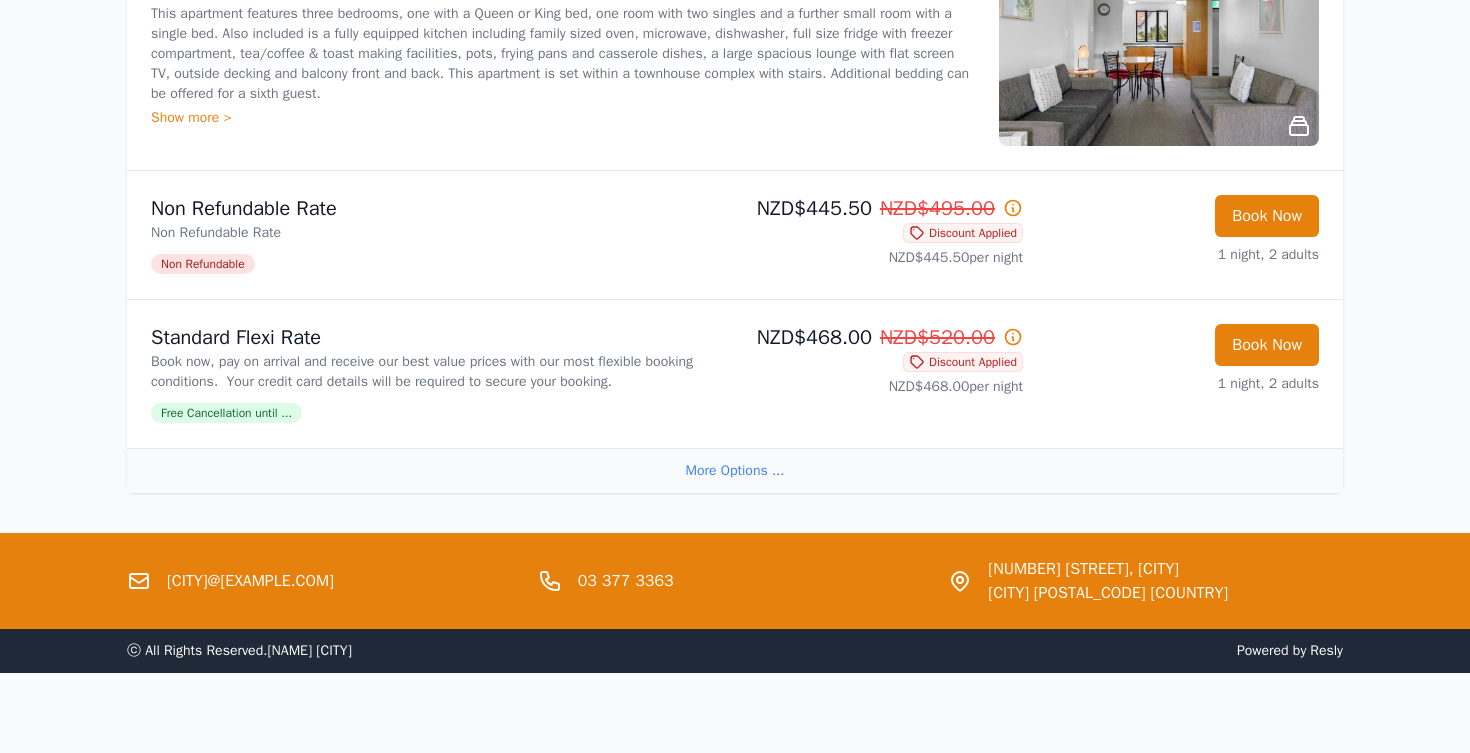 click on "More Options ..." at bounding box center [735, 470] 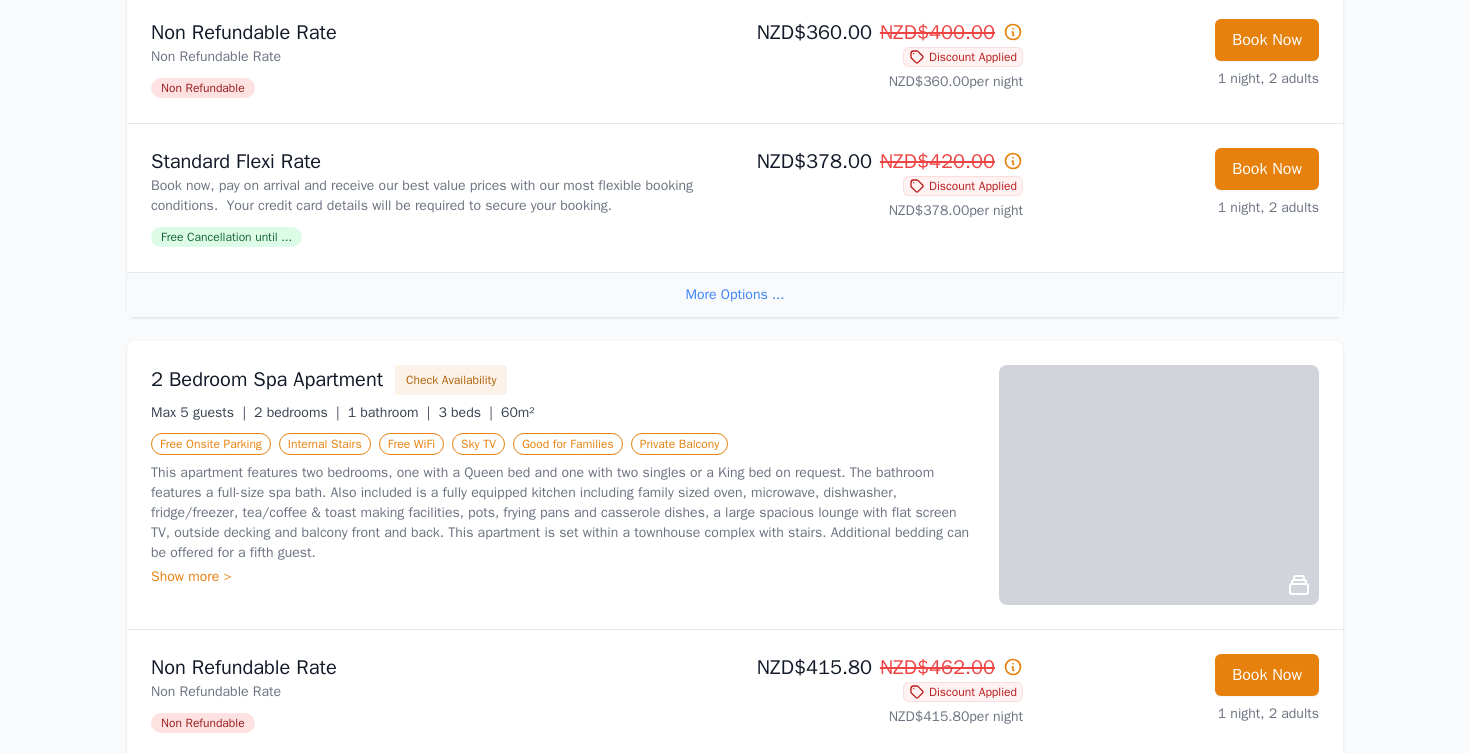 scroll, scrollTop: 2086, scrollLeft: 0, axis: vertical 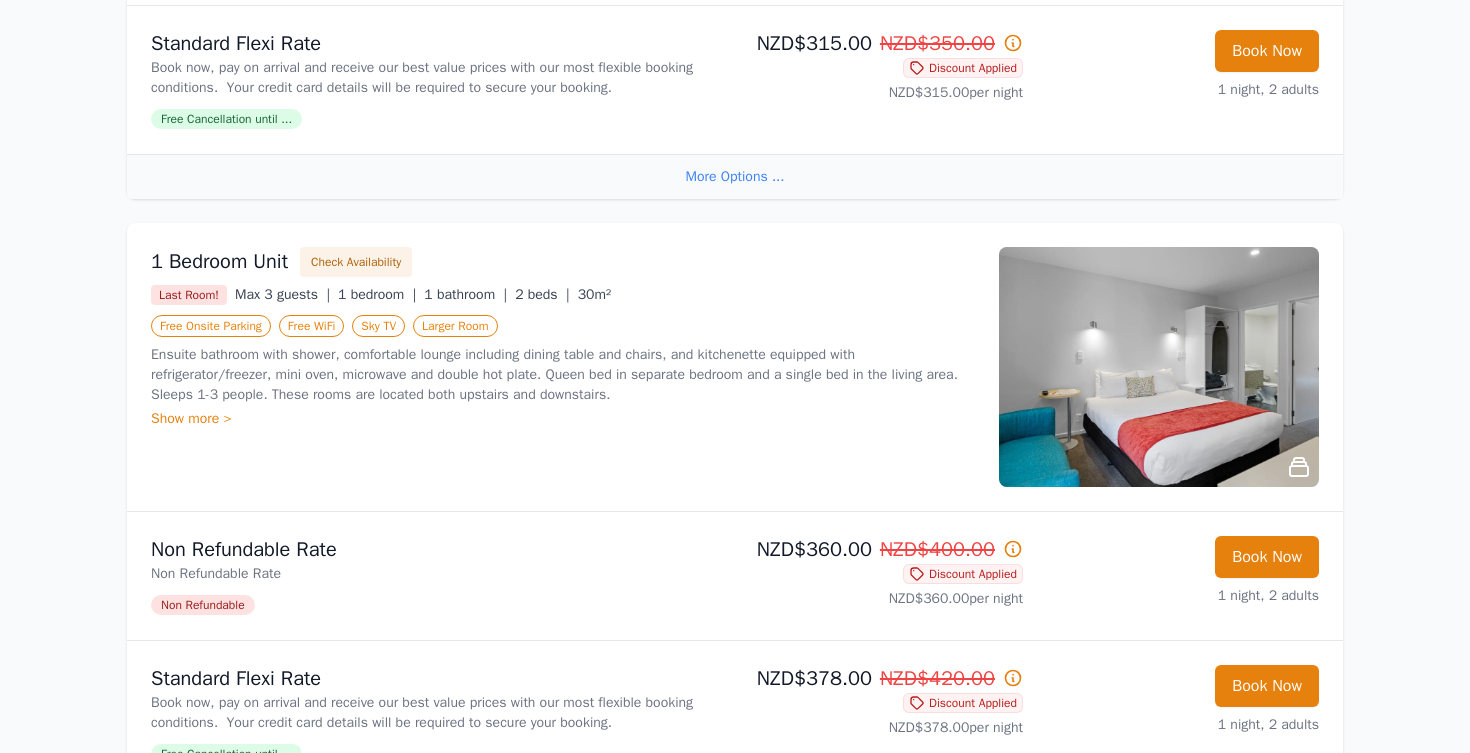 click 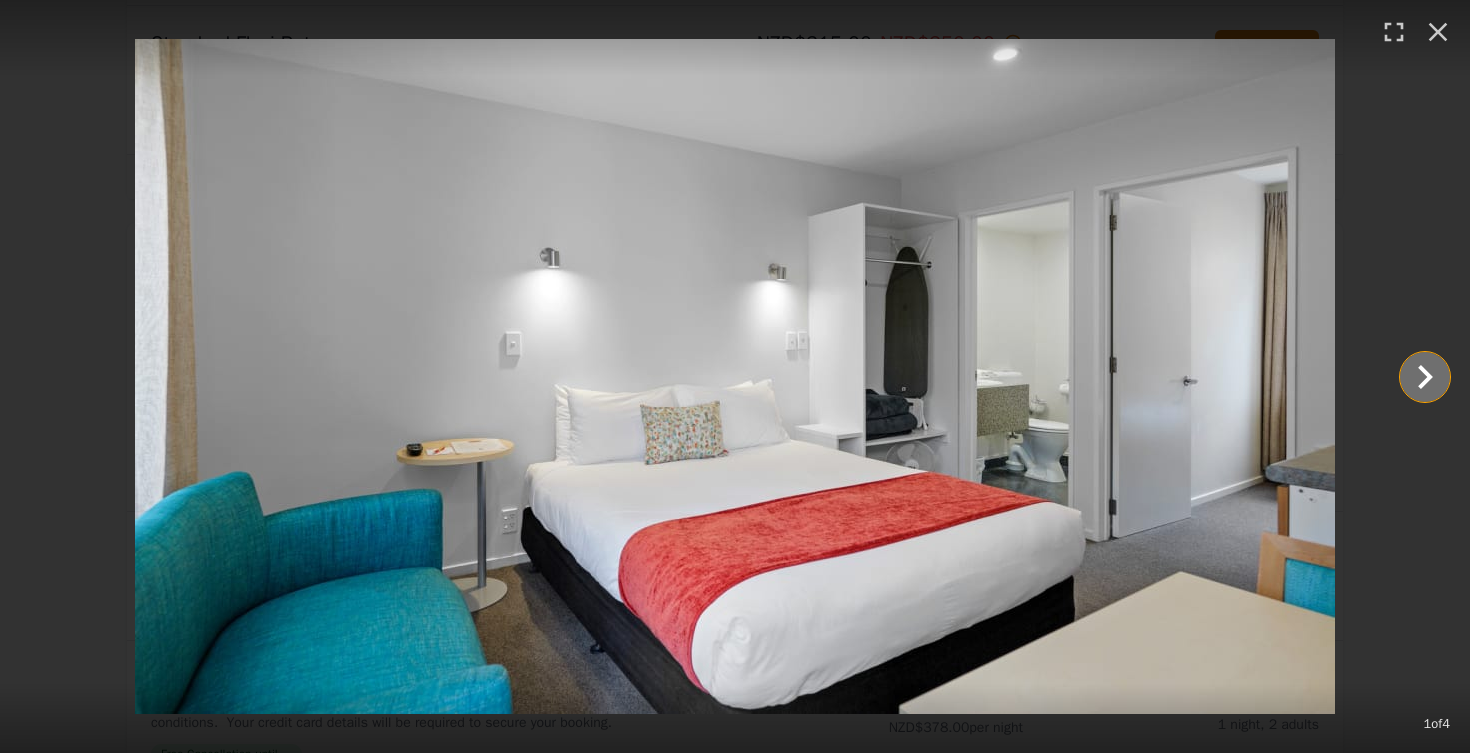click 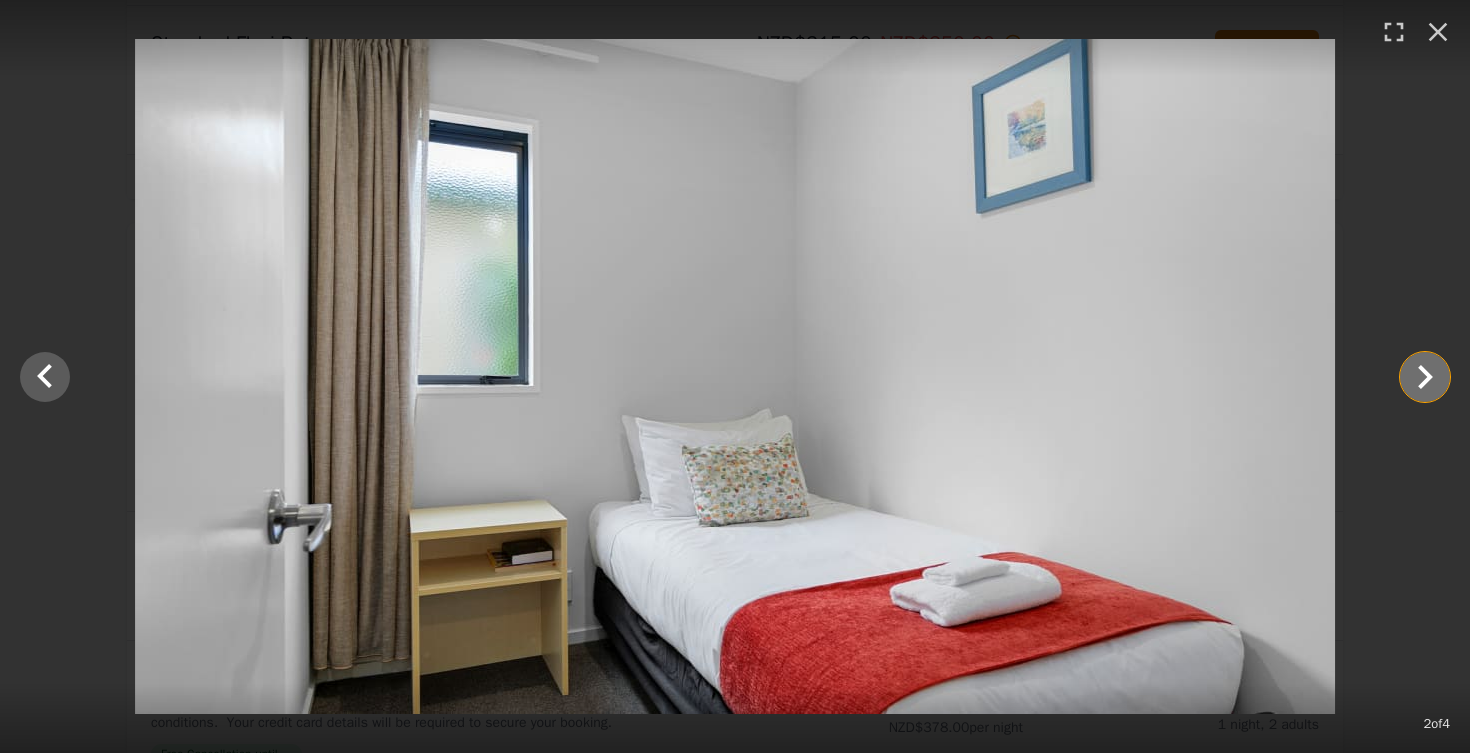click 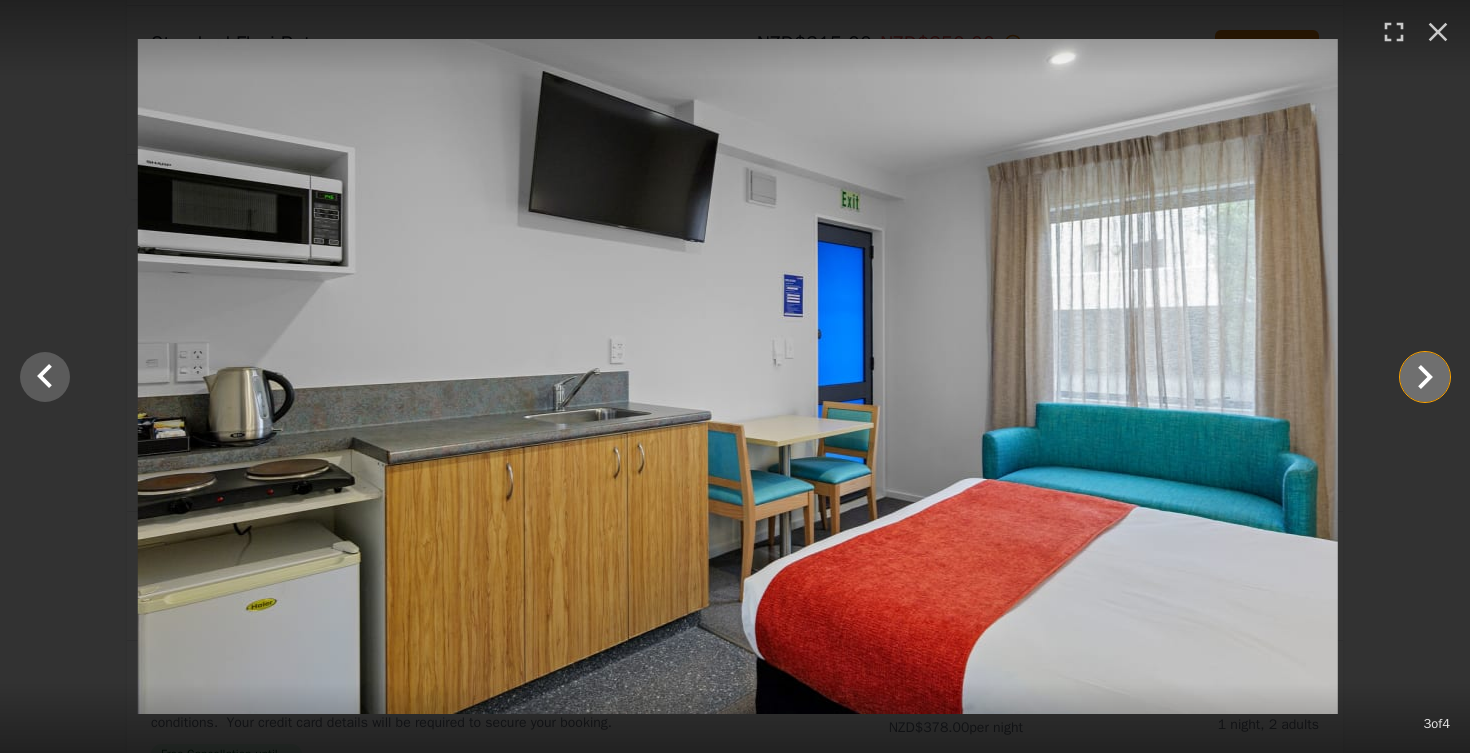 click 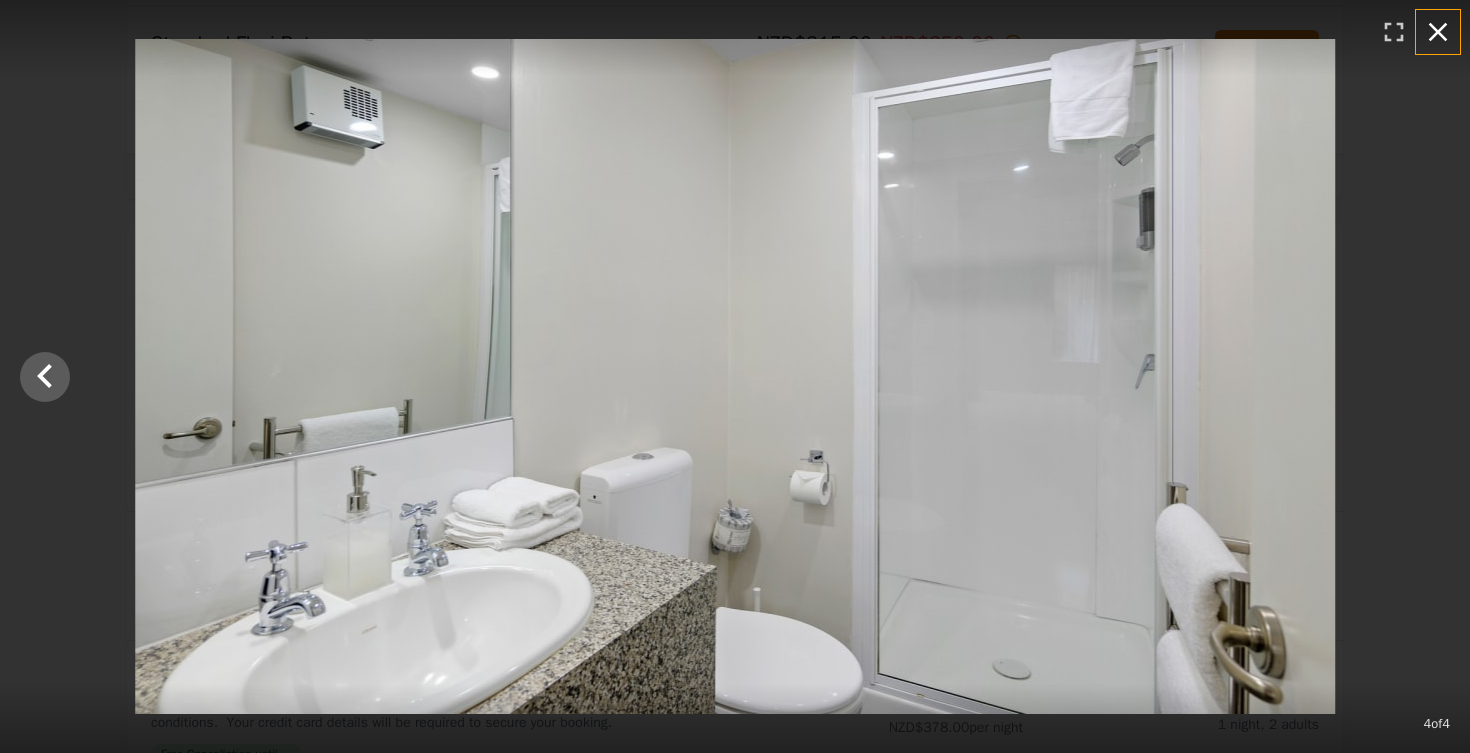 click 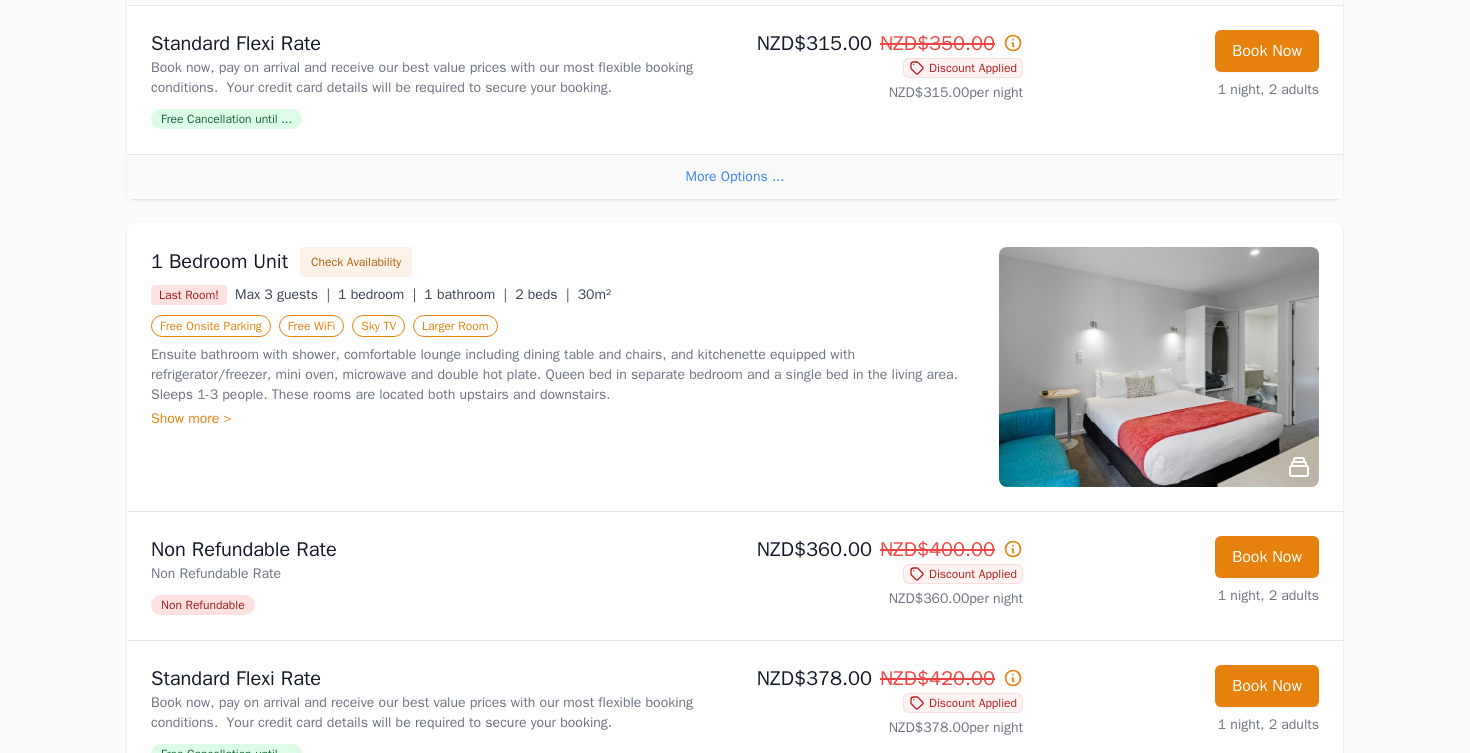 click on "Discount Applied" at bounding box center (963, 574) 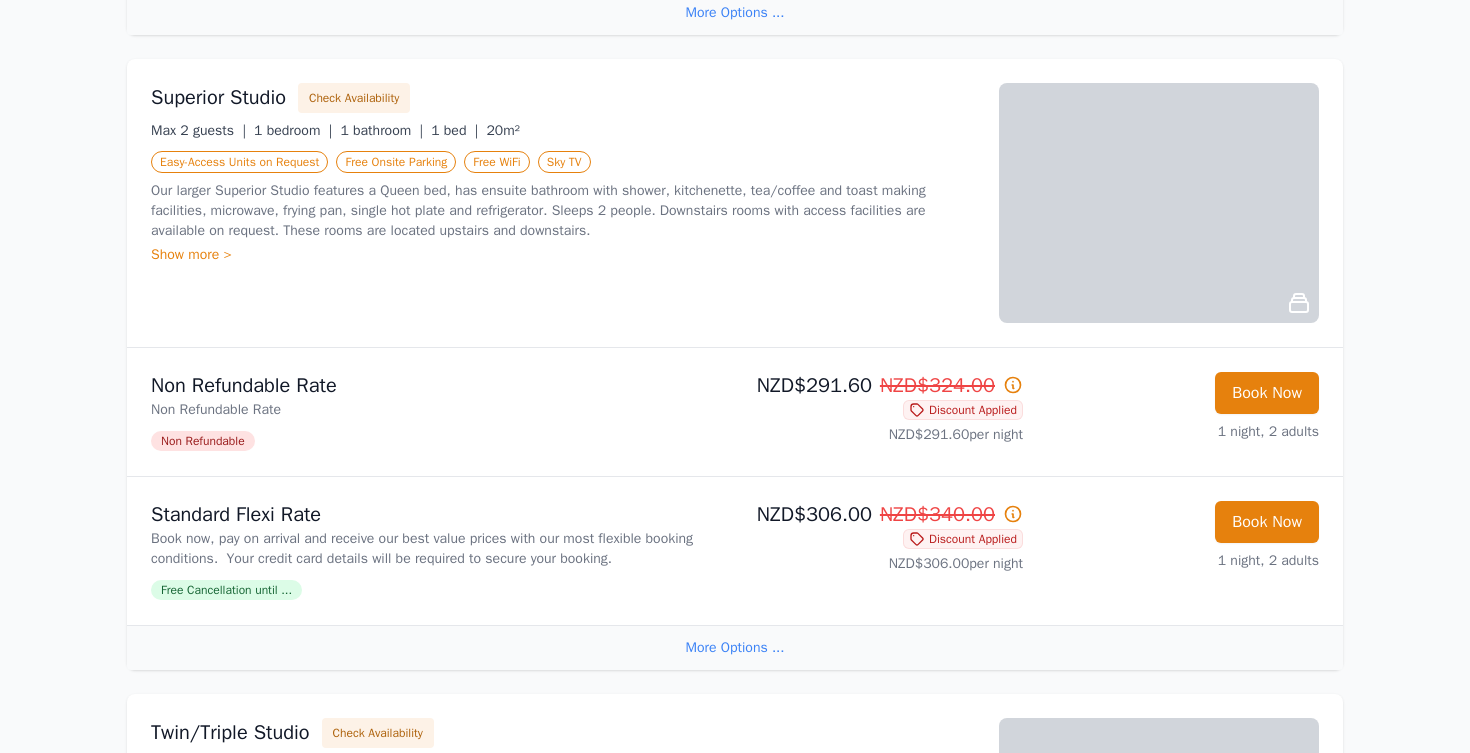 scroll, scrollTop: 0, scrollLeft: 0, axis: both 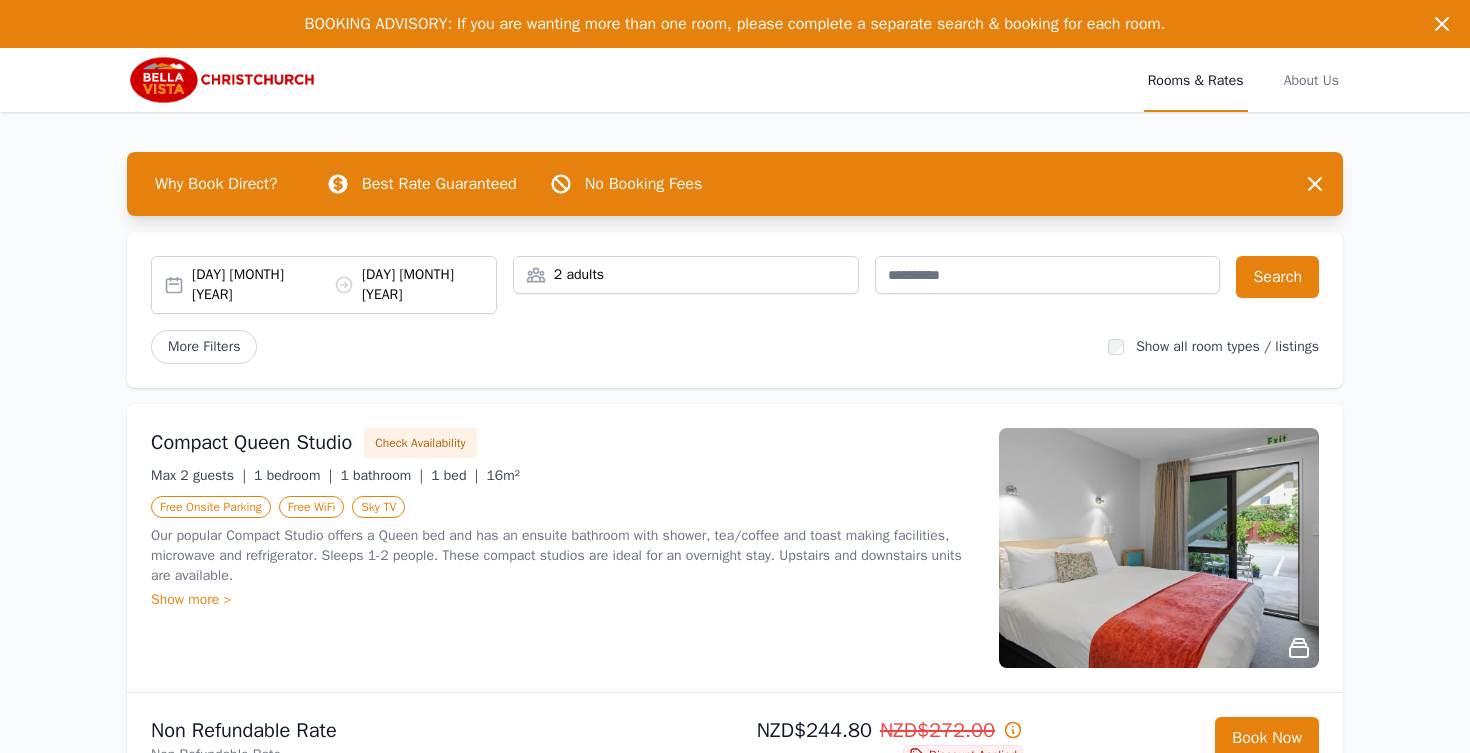 click at bounding box center [223, 80] 